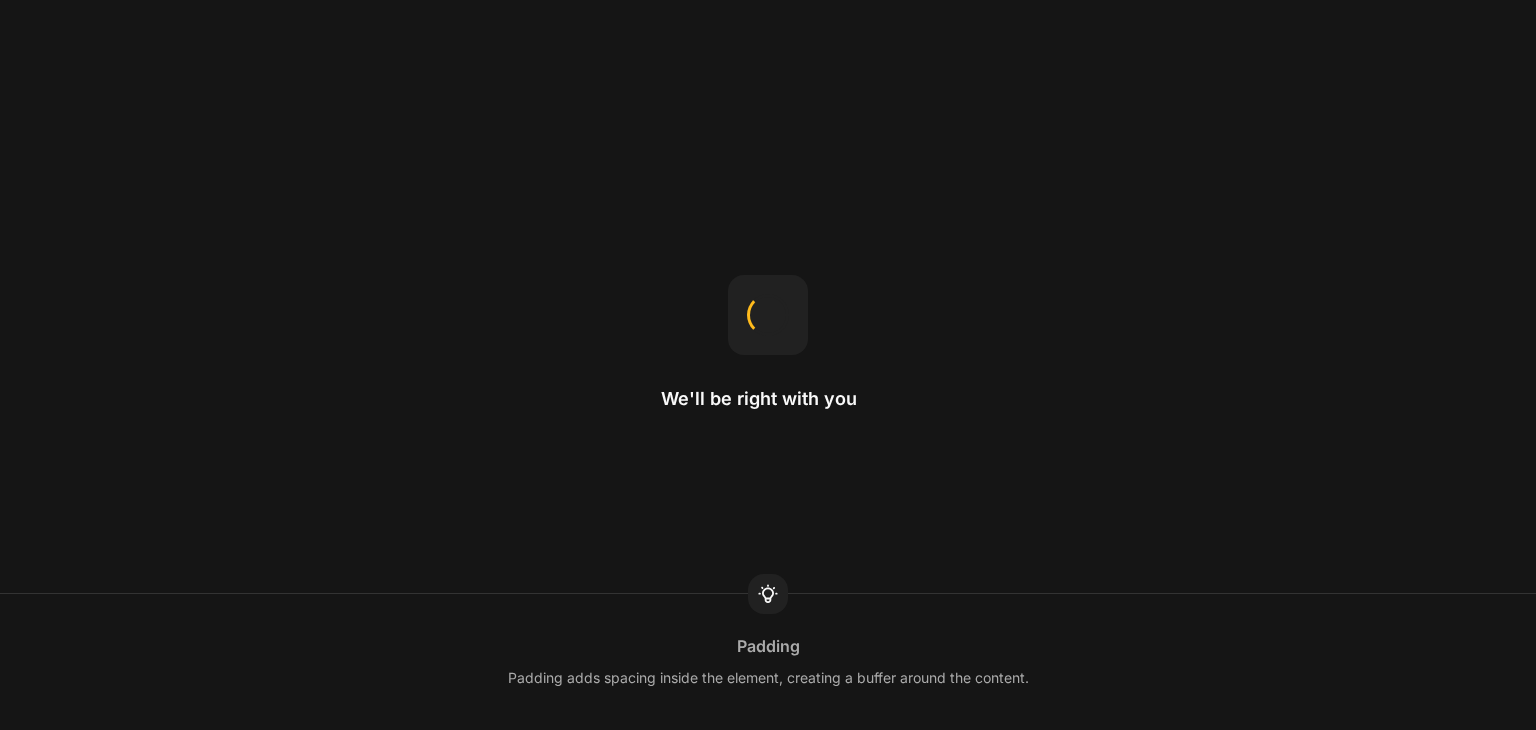 scroll, scrollTop: 0, scrollLeft: 0, axis: both 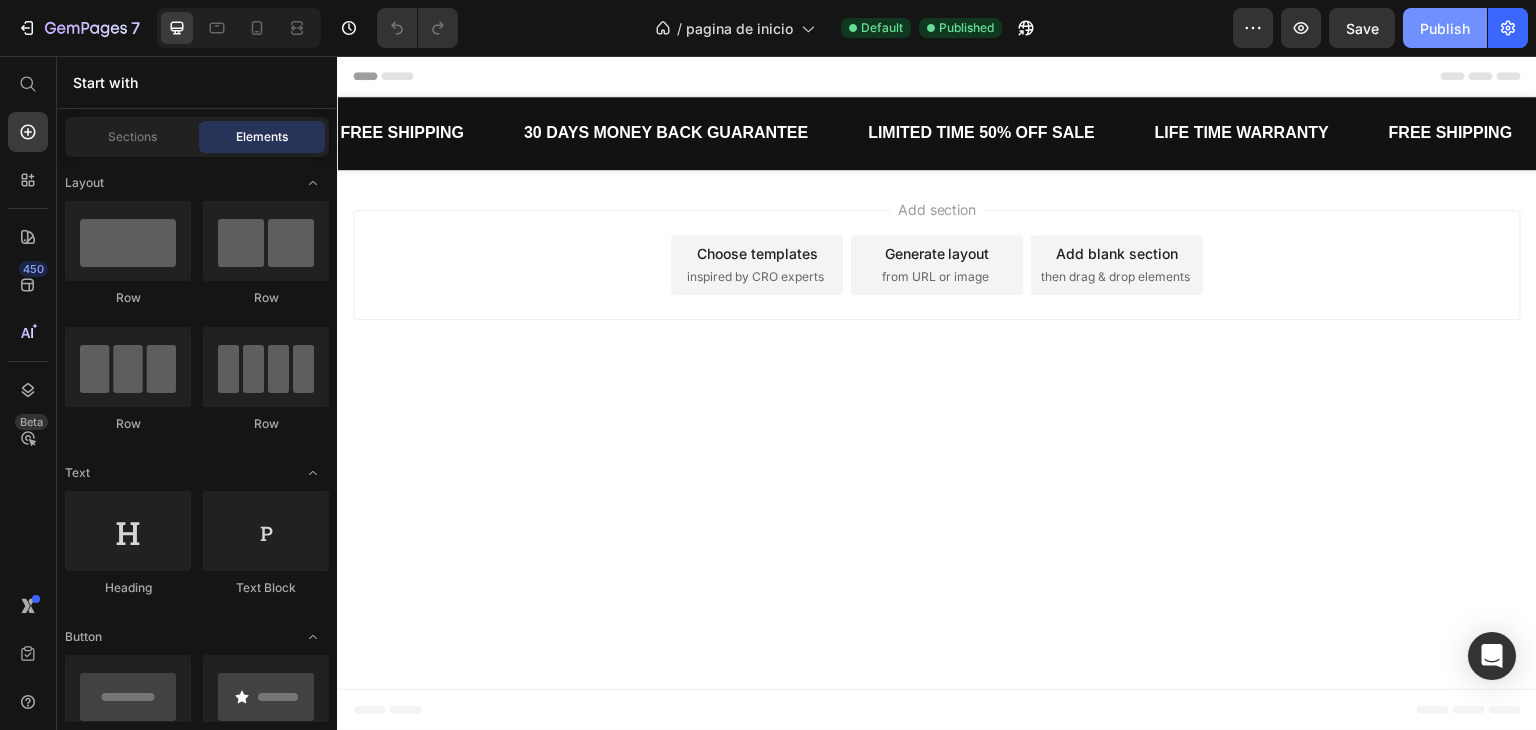 click on "Publish" at bounding box center [1445, 28] 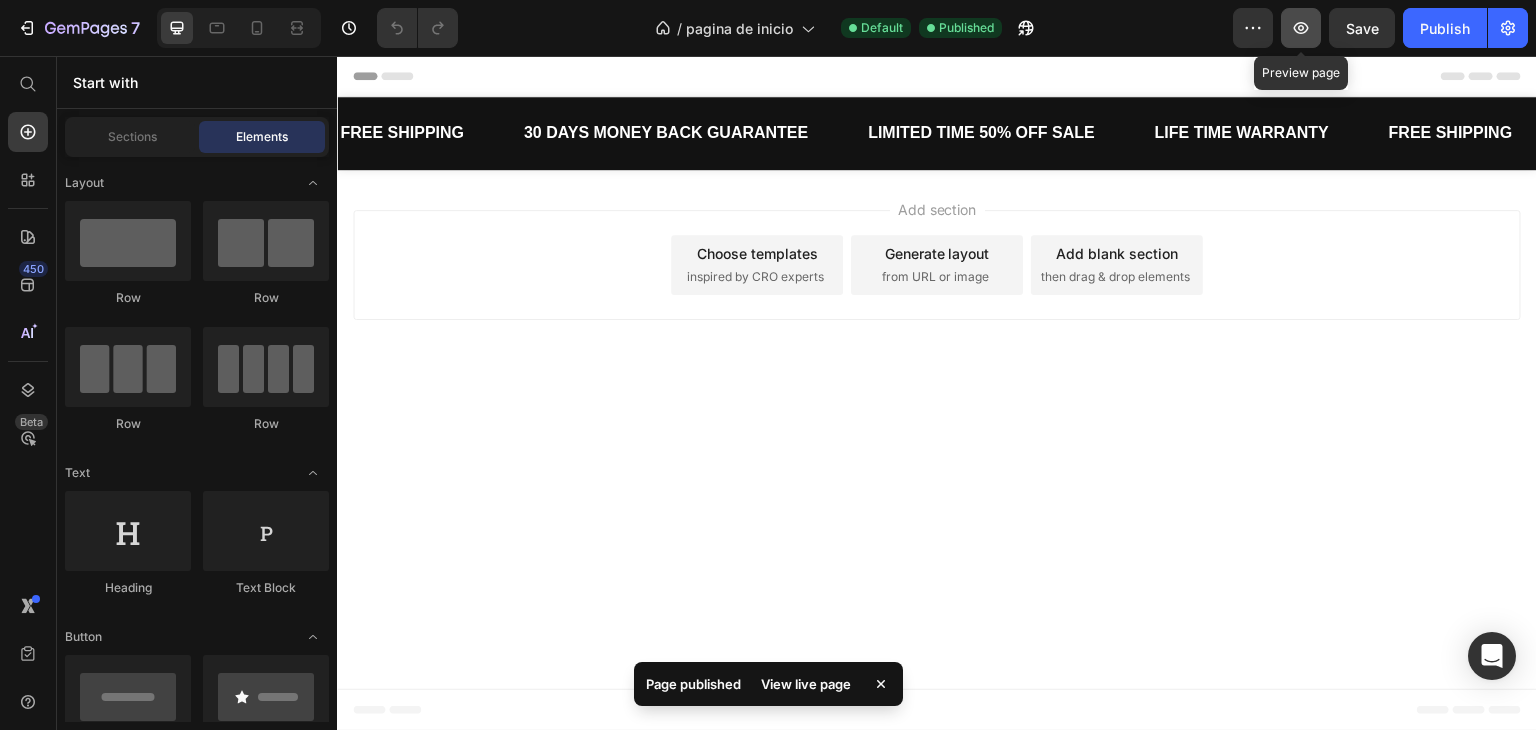 click 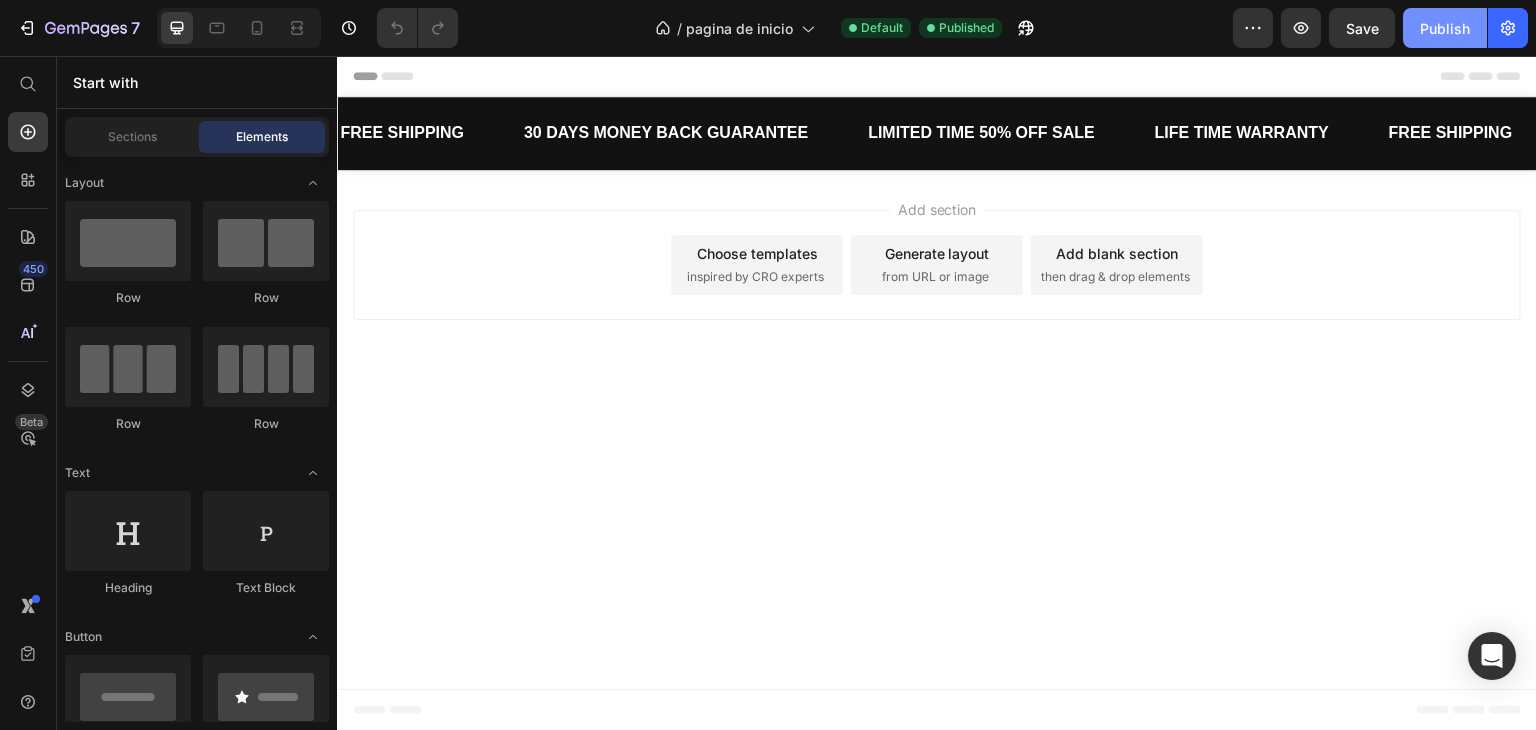 click on "Publish" at bounding box center [1445, 28] 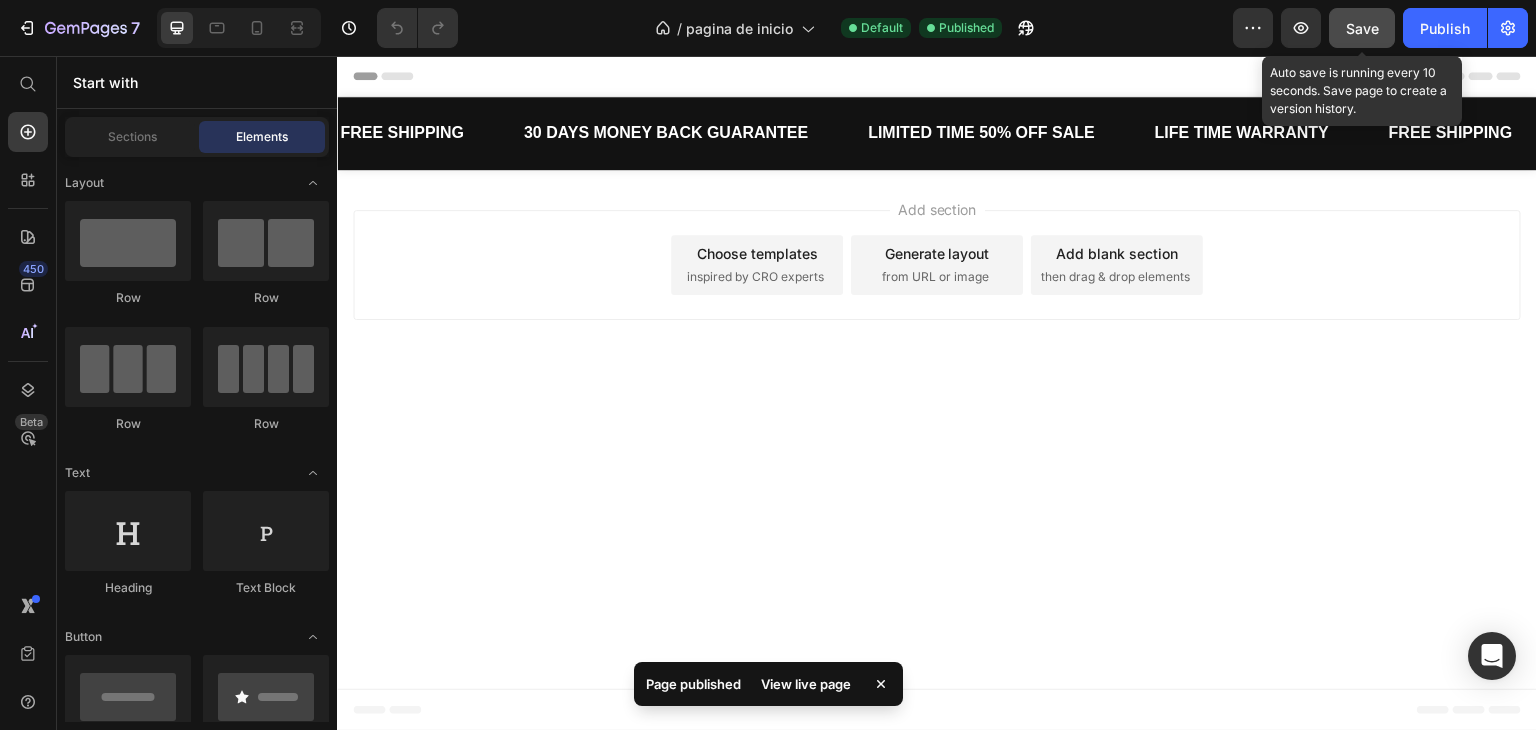 click on "Save" at bounding box center (1362, 28) 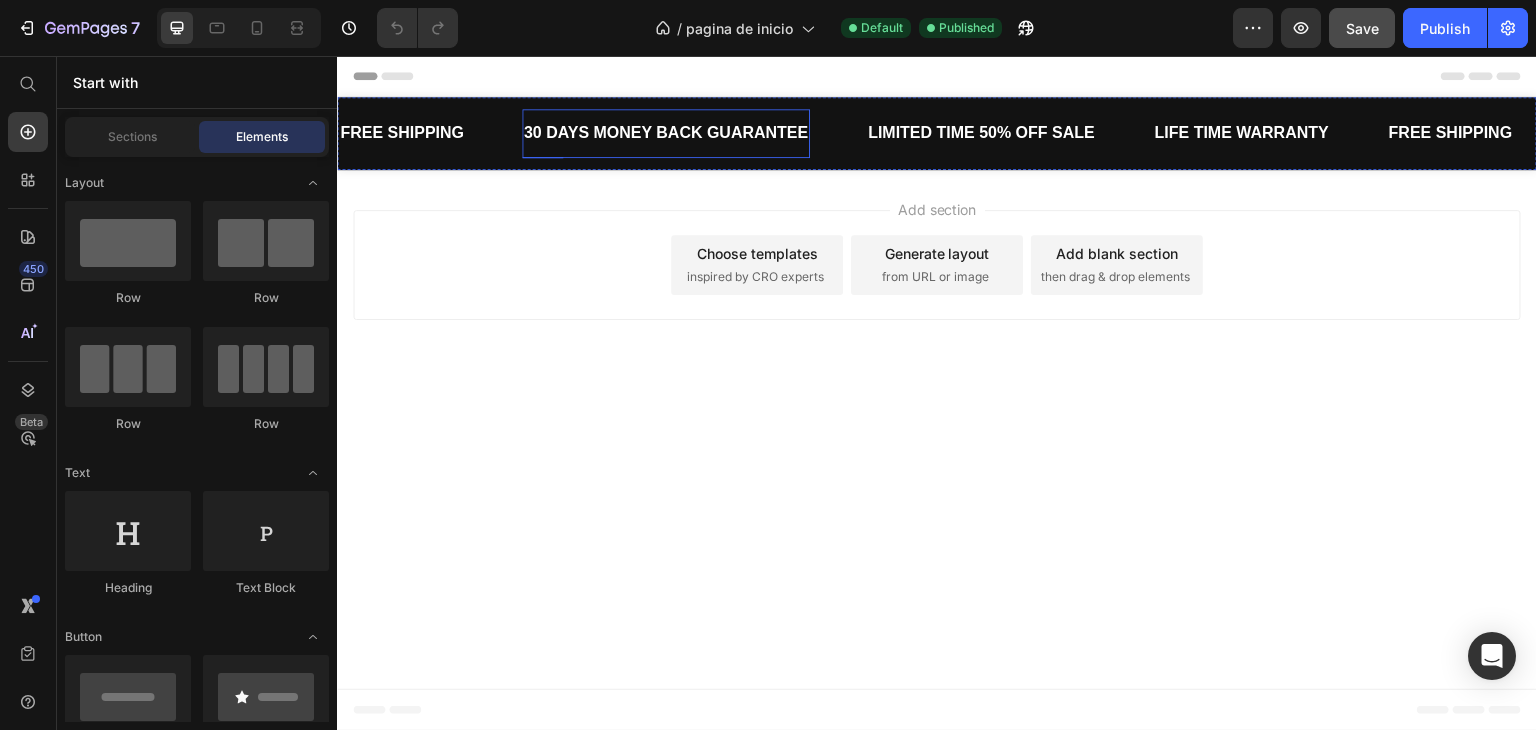 click on "30 DAYS MONEY BACK GUARANTEE" at bounding box center [666, 133] 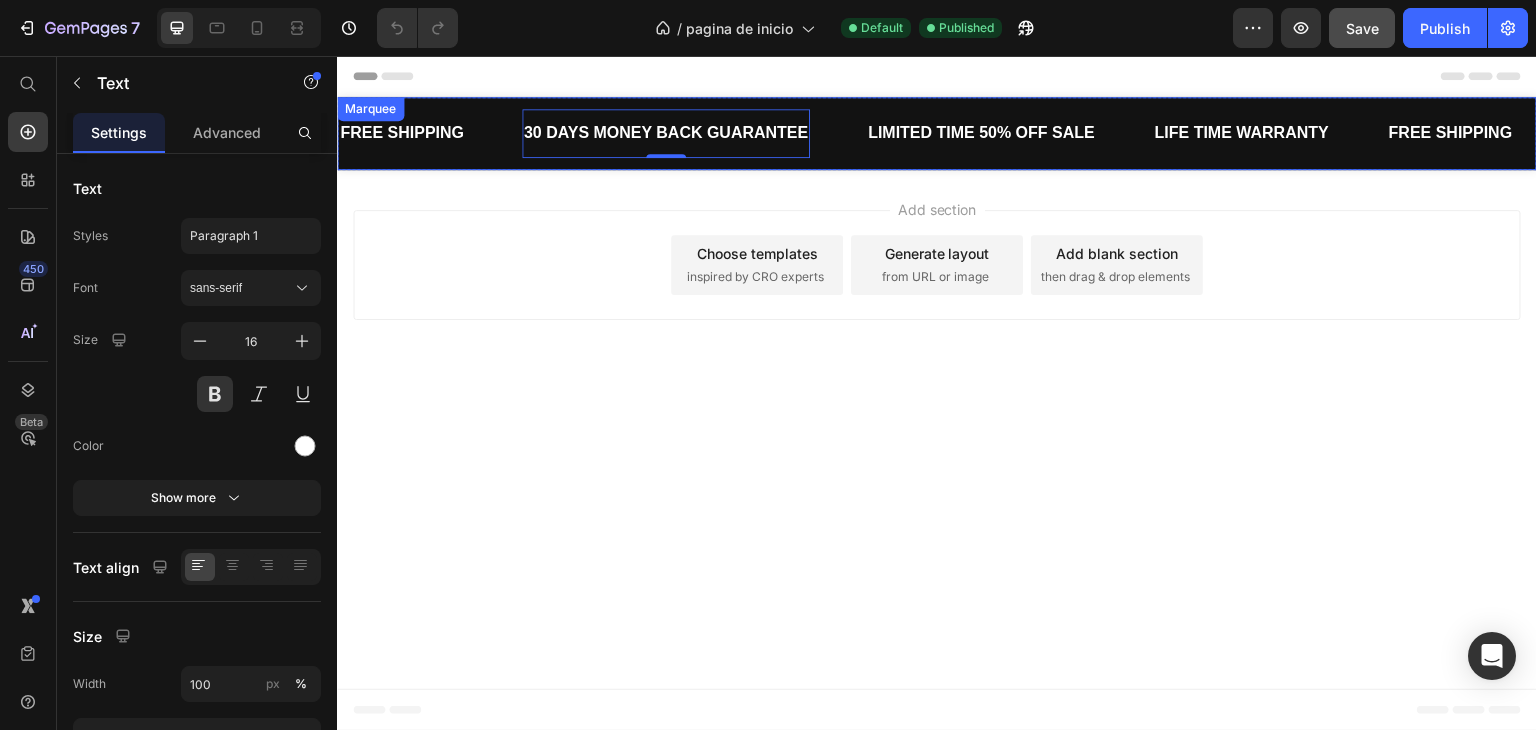 click on "FREE SHIPPING Text" at bounding box center [430, 133] 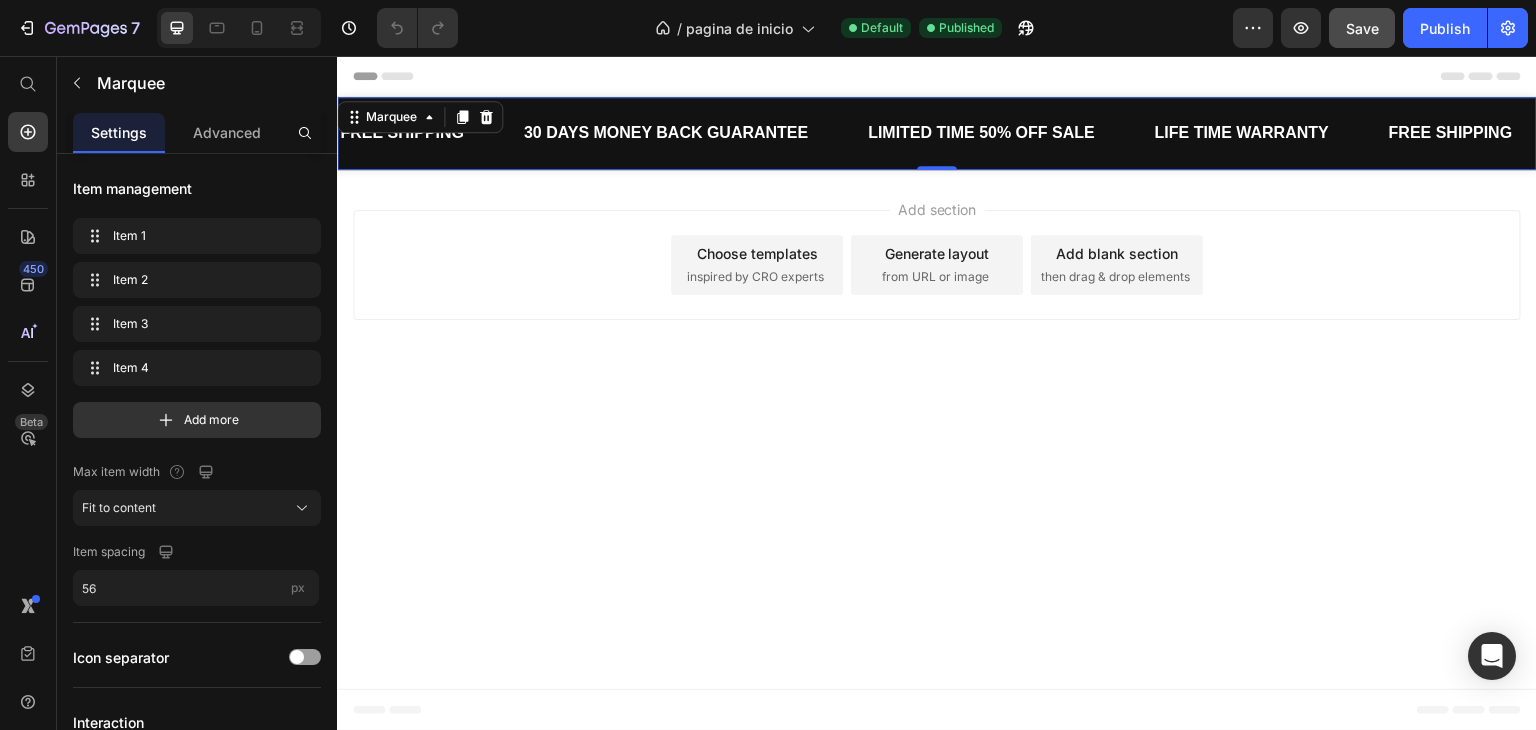 click on "FREE SHIPPING Text 30 DAYS MONEY BACK GUARANTEE Text LIMITED TIME 50% OFF SALE Text LIFE TIME WARRANTY Text FREE SHIPPING Text 30 DAYS MONEY BACK GUARANTEE Text LIMITED TIME 50% OFF SALE Text LIFE TIME WARRANTY Text FREE SHIPPING Text 30 DAYS MONEY BACK GUARANTEE Text LIMITED TIME 50% OFF SALE Text LIFE TIME WARRANTY Text FREE SHIPPING Text 30 DAYS MONEY BACK GUARANTEE Text LIMITED TIME 50% OFF SALE Text LIFE TIME WARRANTY Text FREE SHIPPING Text 30 DAYS MONEY BACK GUARANTEE Text LIMITED TIME 50% OFF SALE Text LIFE TIME WARRANTY Text FREE SHIPPING Text 30 DAYS MONEY BACK GUARANTEE Text LIMITED TIME 50% OFF SALE Text LIFE TIME WARRANTY Text Marquee   0" at bounding box center (937, 133) 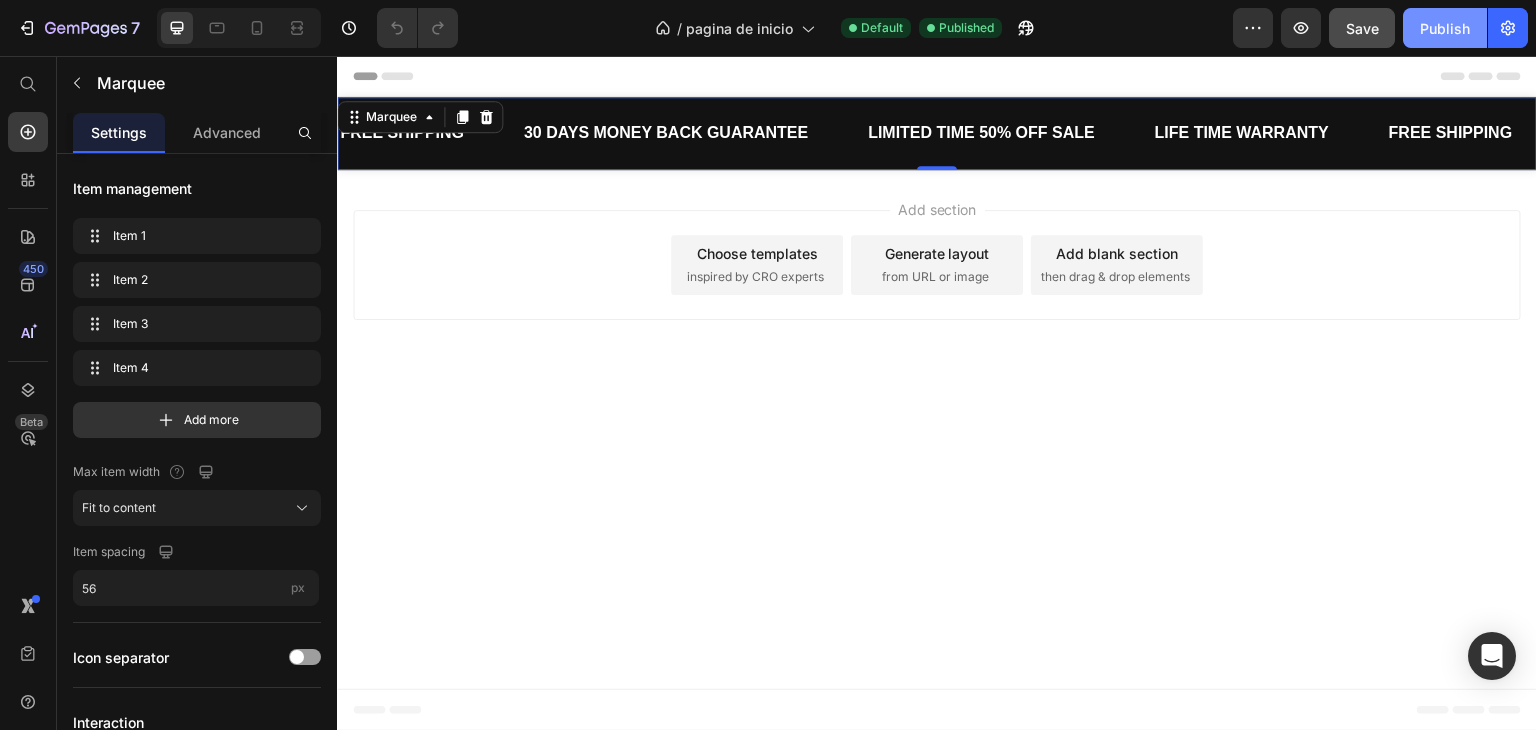 click on "Publish" at bounding box center [1445, 28] 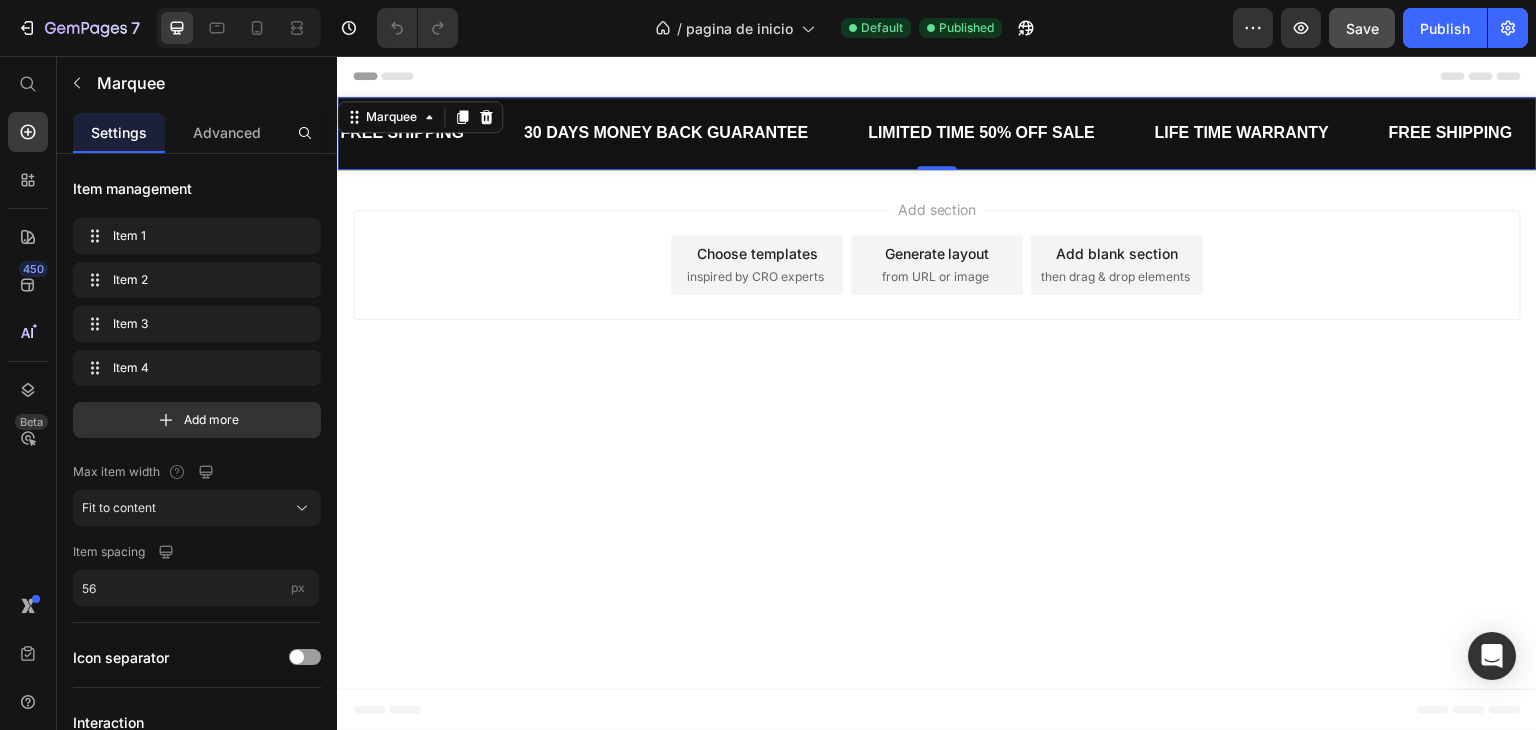 click on "FREE SHIPPING Text 30 DAYS MONEY BACK GUARANTEE Text LIMITED TIME 50% OFF SALE Text LIFE TIME WARRANTY Text FREE SHIPPING Text 30 DAYS MONEY BACK GUARANTEE Text LIMITED TIME 50% OFF SALE Text LIFE TIME WARRANTY Text FREE SHIPPING Text 30 DAYS MONEY BACK GUARANTEE Text LIMITED TIME 50% OFF SALE Text LIFE TIME WARRANTY Text FREE SHIPPING Text 30 DAYS MONEY BACK GUARANTEE Text LIMITED TIME 50% OFF SALE Text LIFE TIME WARRANTY Text FREE SHIPPING Text 30 DAYS MONEY BACK GUARANTEE Text LIMITED TIME 50% OFF SALE Text LIFE TIME WARRANTY Text FREE SHIPPING Text 30 DAYS MONEY BACK GUARANTEE Text LIMITED TIME 50% OFF SALE Text LIFE TIME WARRANTY Text Marquee   0" at bounding box center [937, 133] 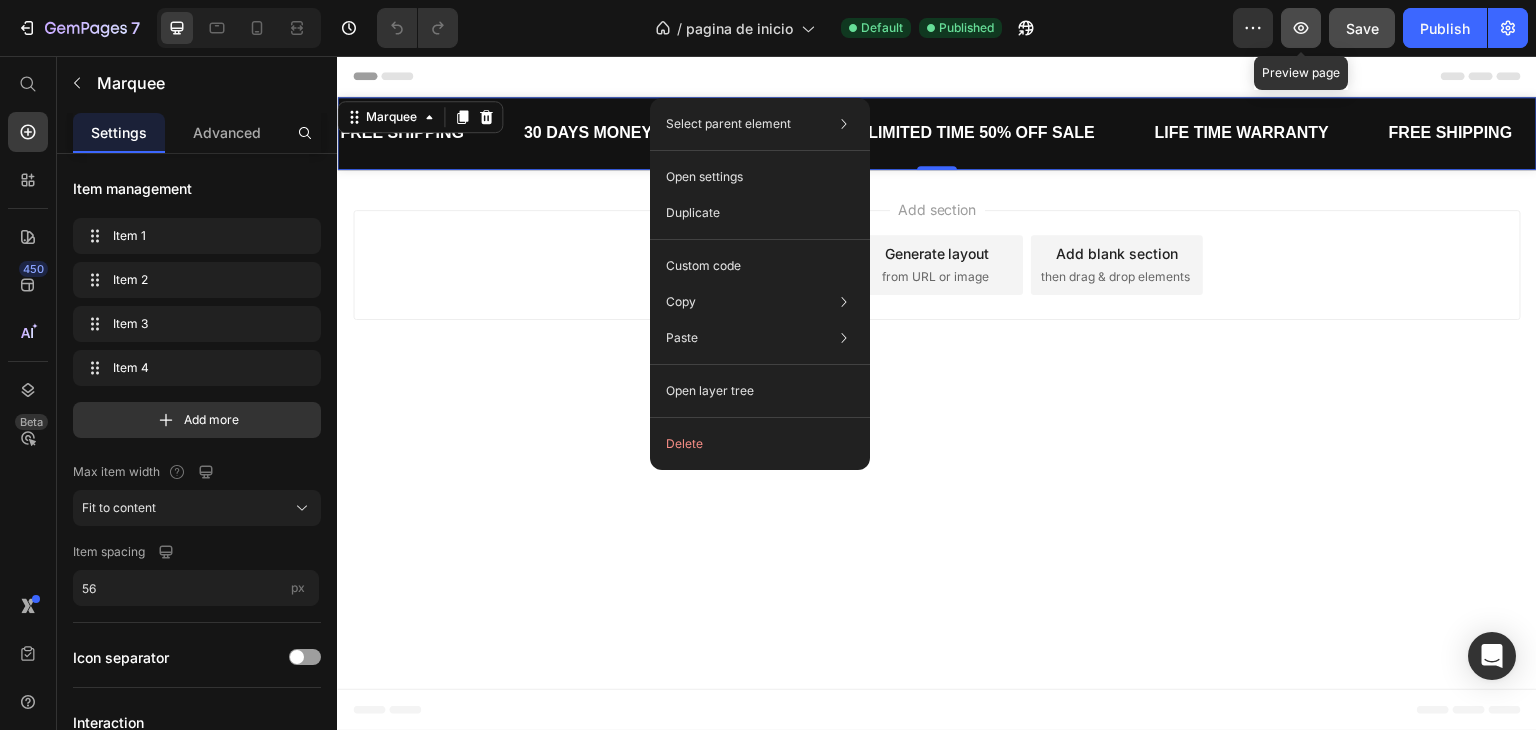 click 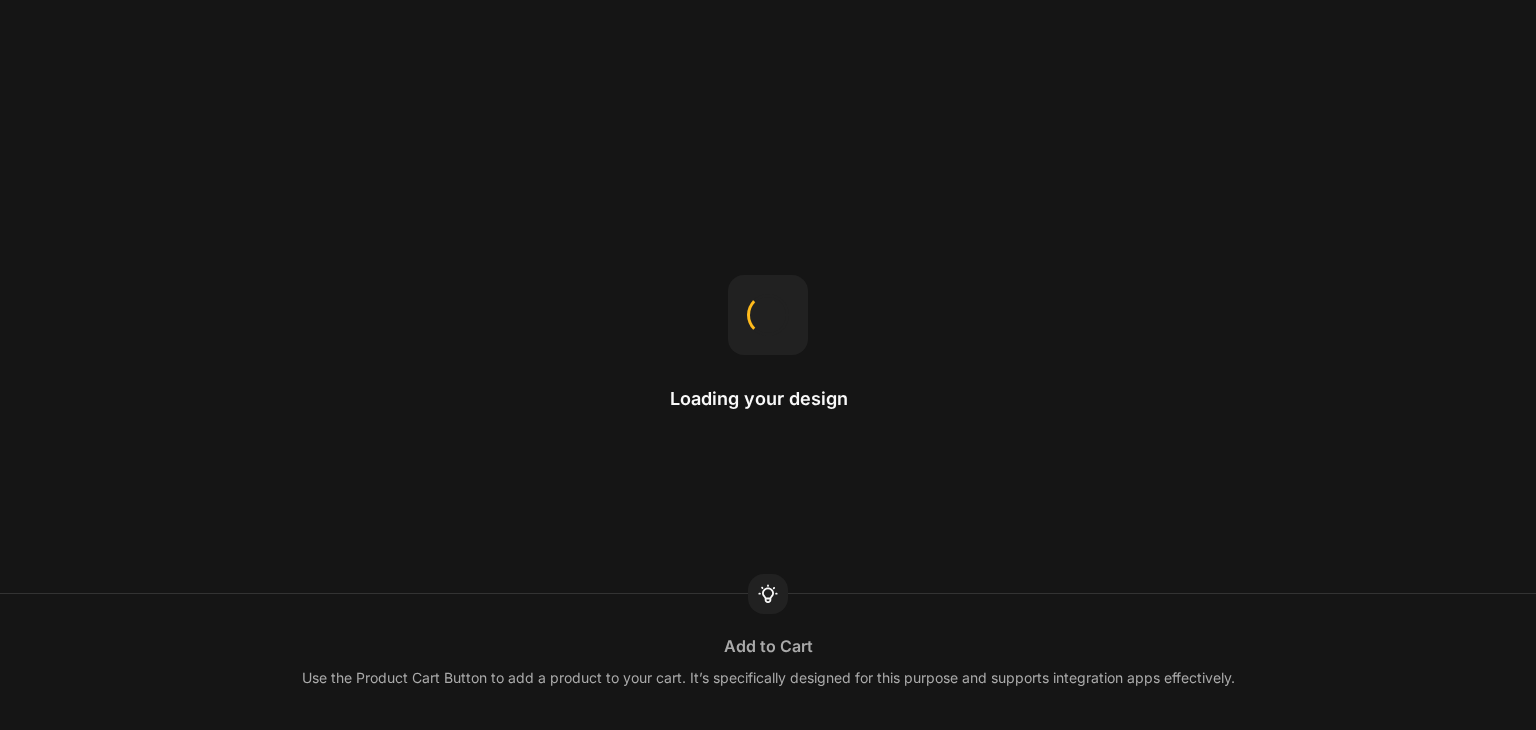 scroll, scrollTop: 0, scrollLeft: 0, axis: both 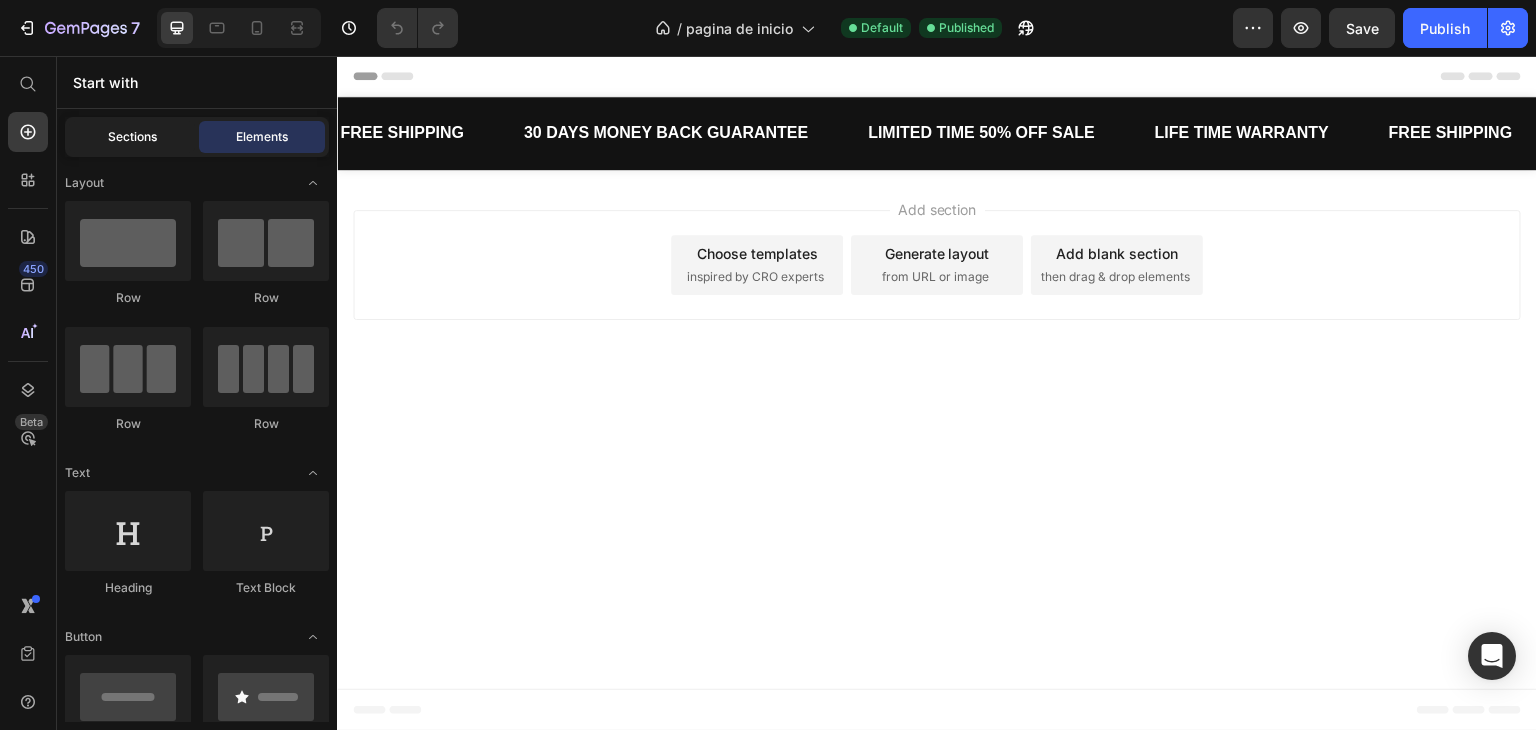 click on "Sections" 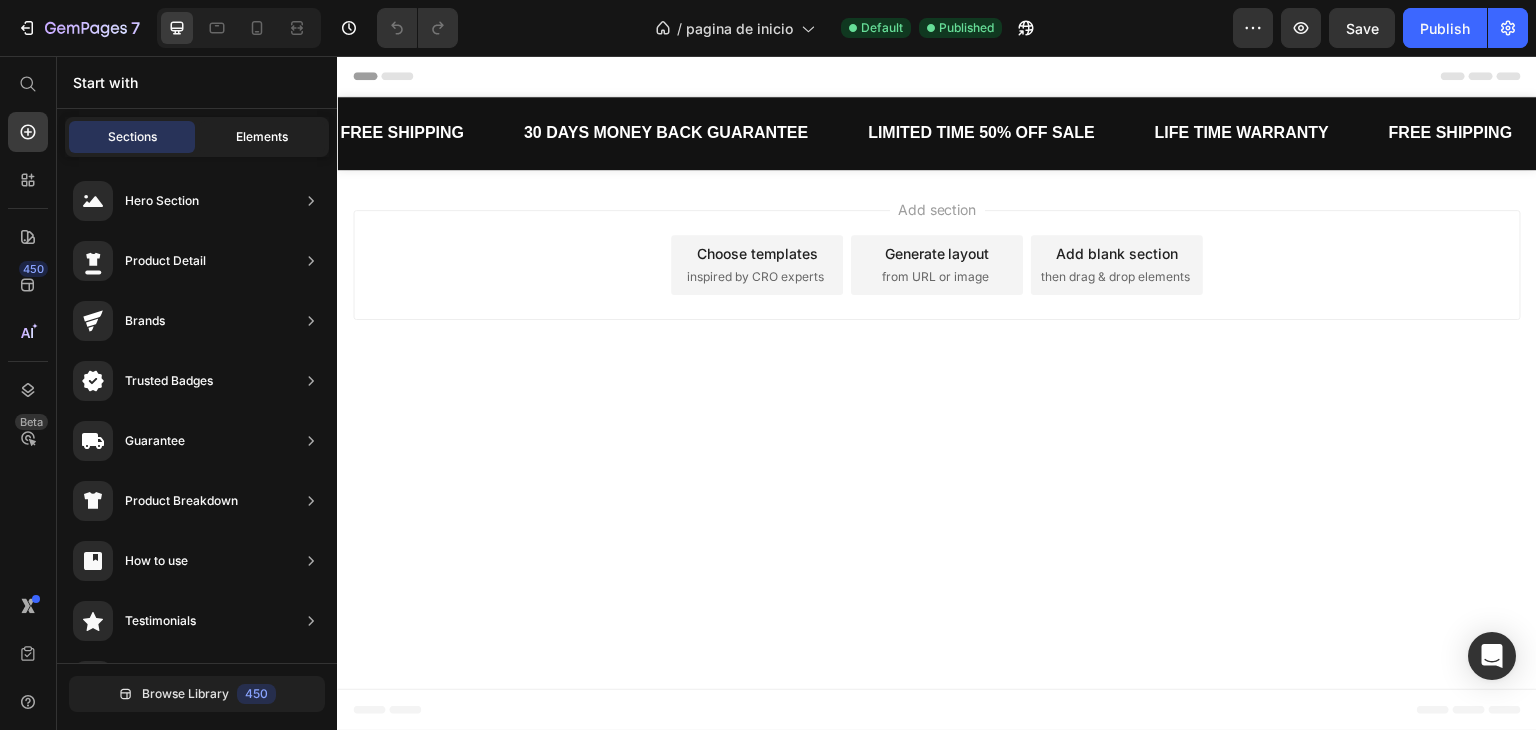 click on "Elements" at bounding box center [262, 137] 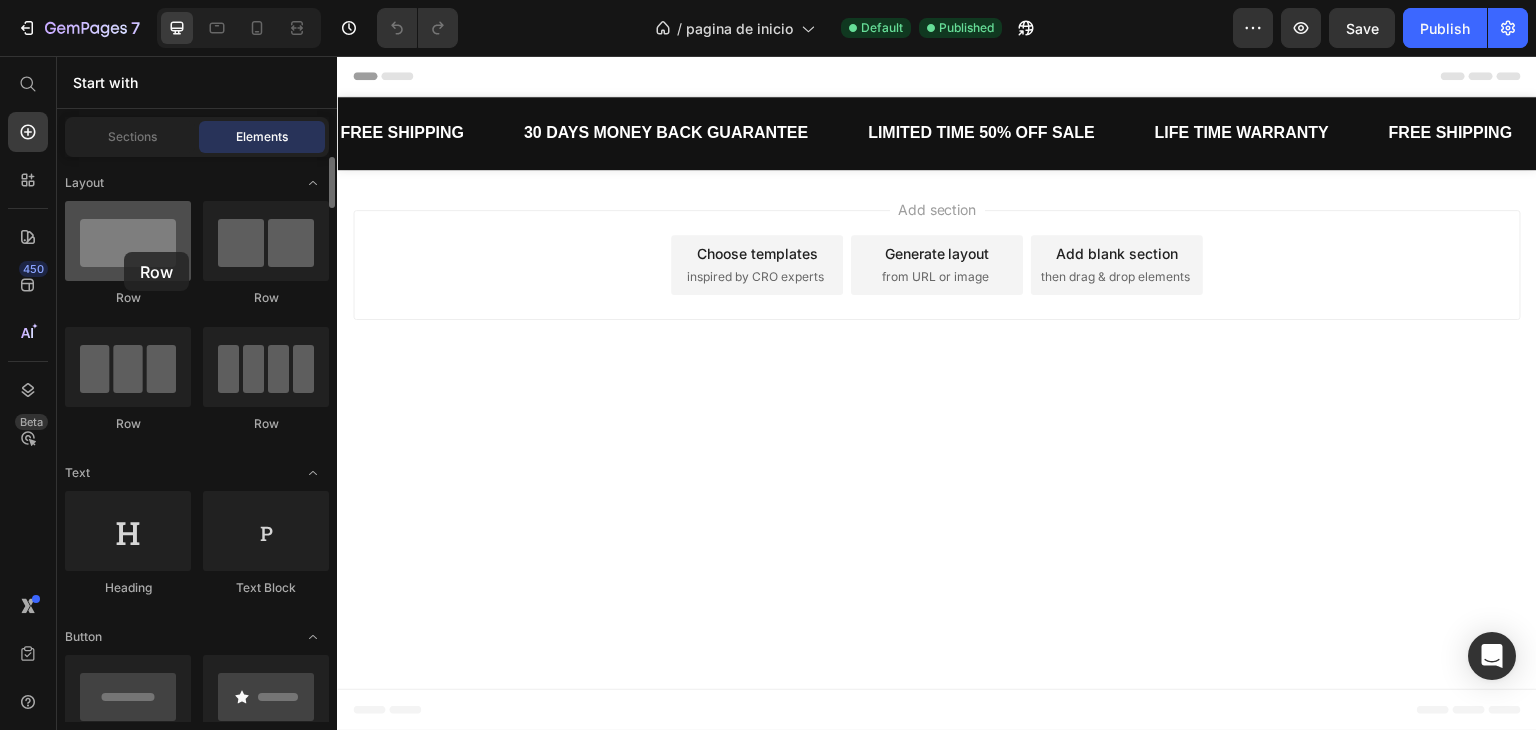 click at bounding box center [128, 241] 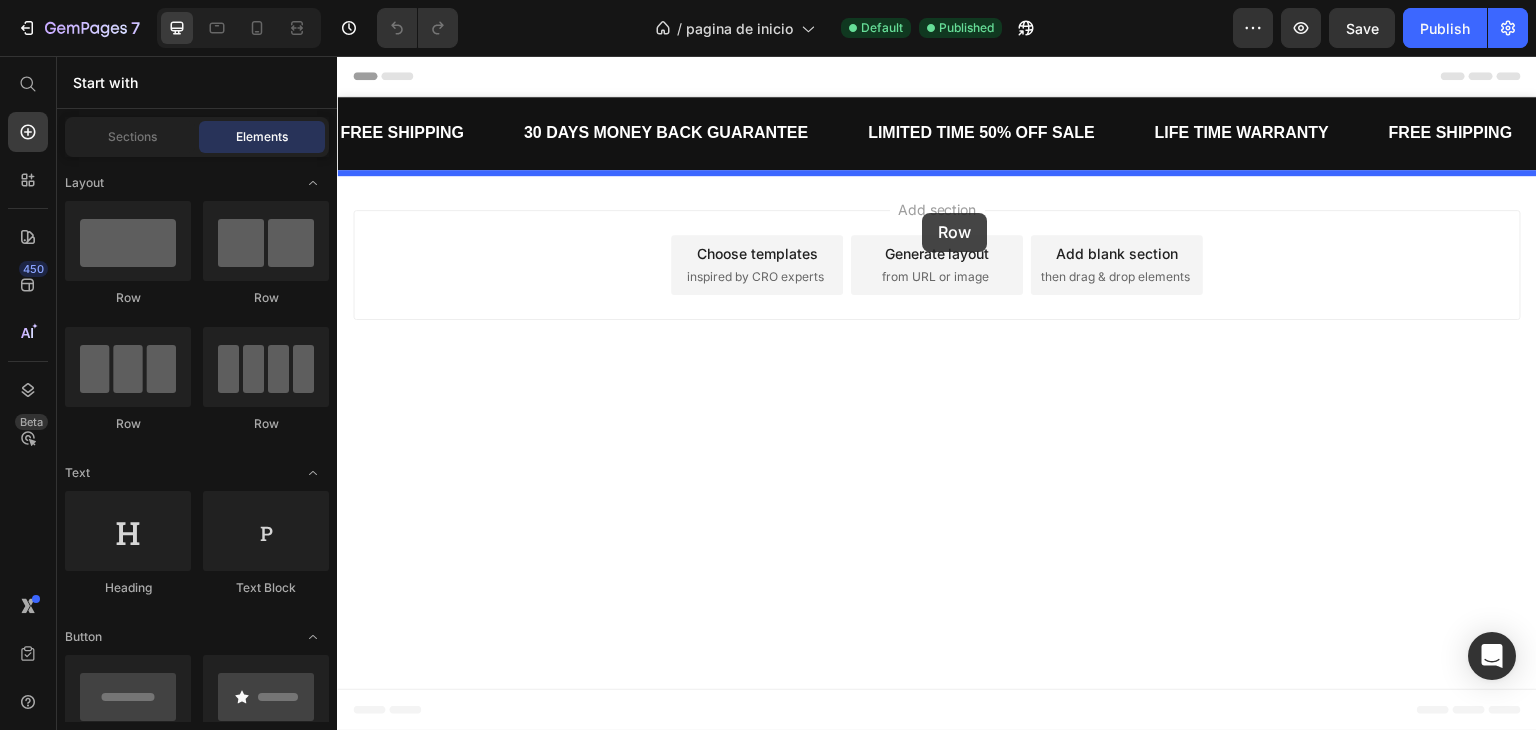 drag, startPoint x: 465, startPoint y: 314, endPoint x: 950, endPoint y: 212, distance: 495.6097 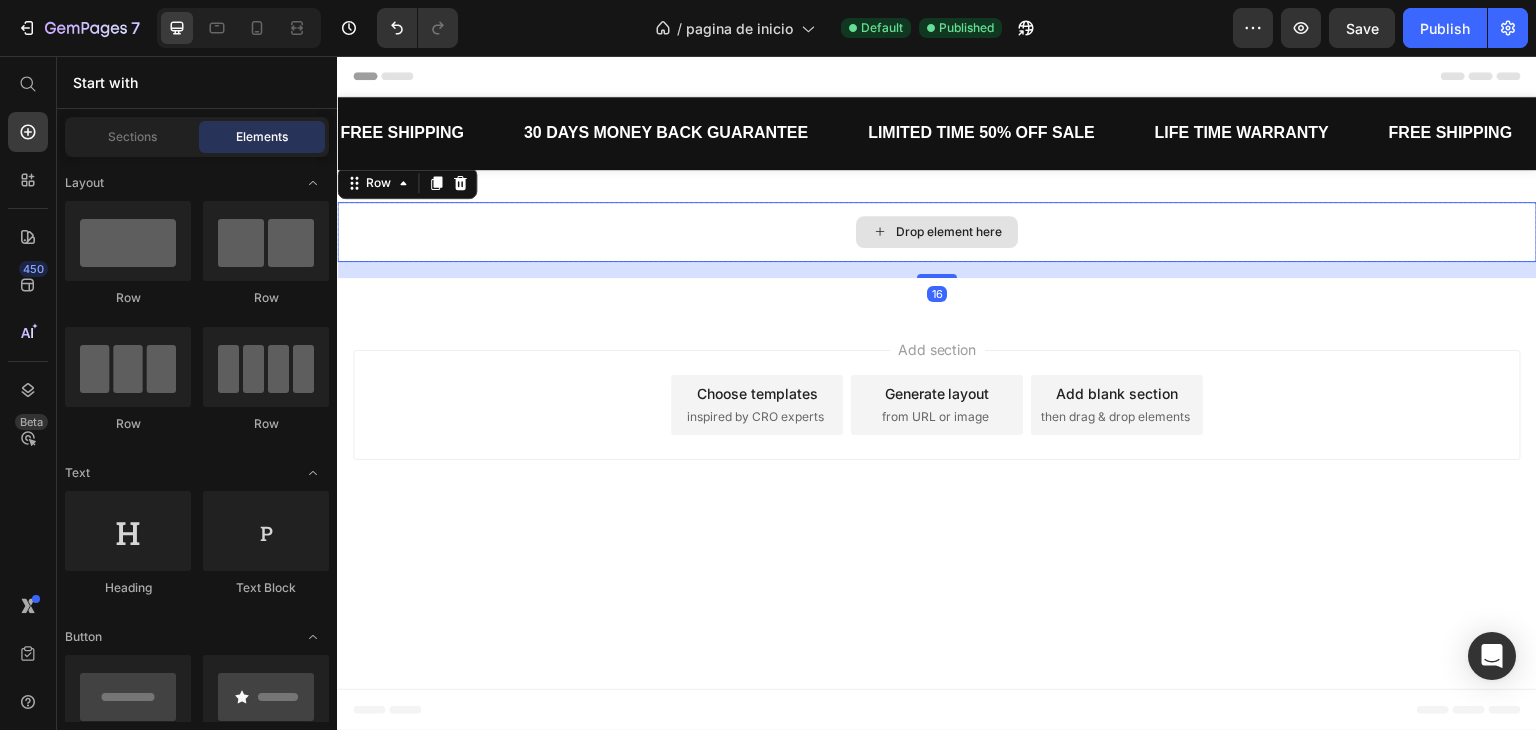 click on "Drop element here" at bounding box center [937, 232] 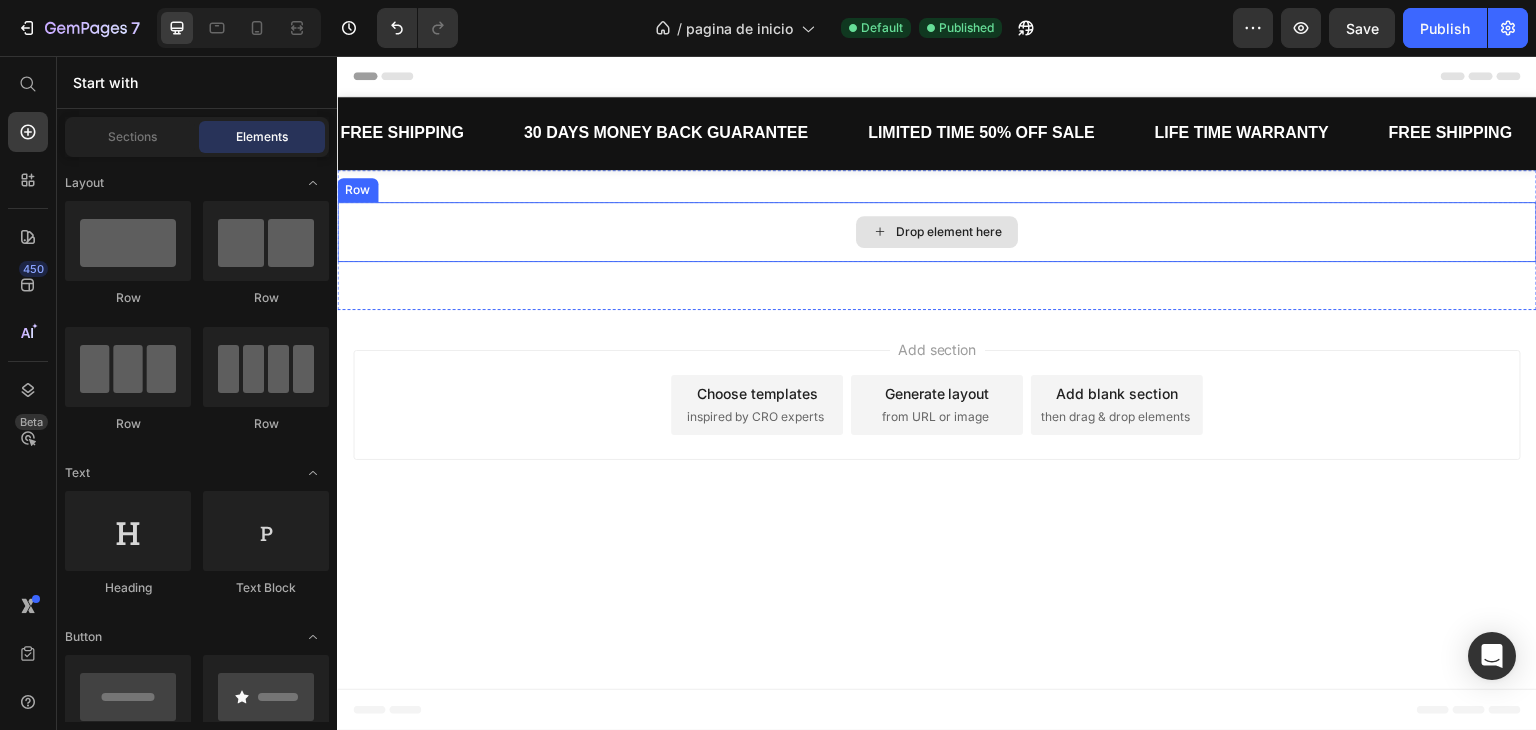 click on "Drop element here" at bounding box center [949, 232] 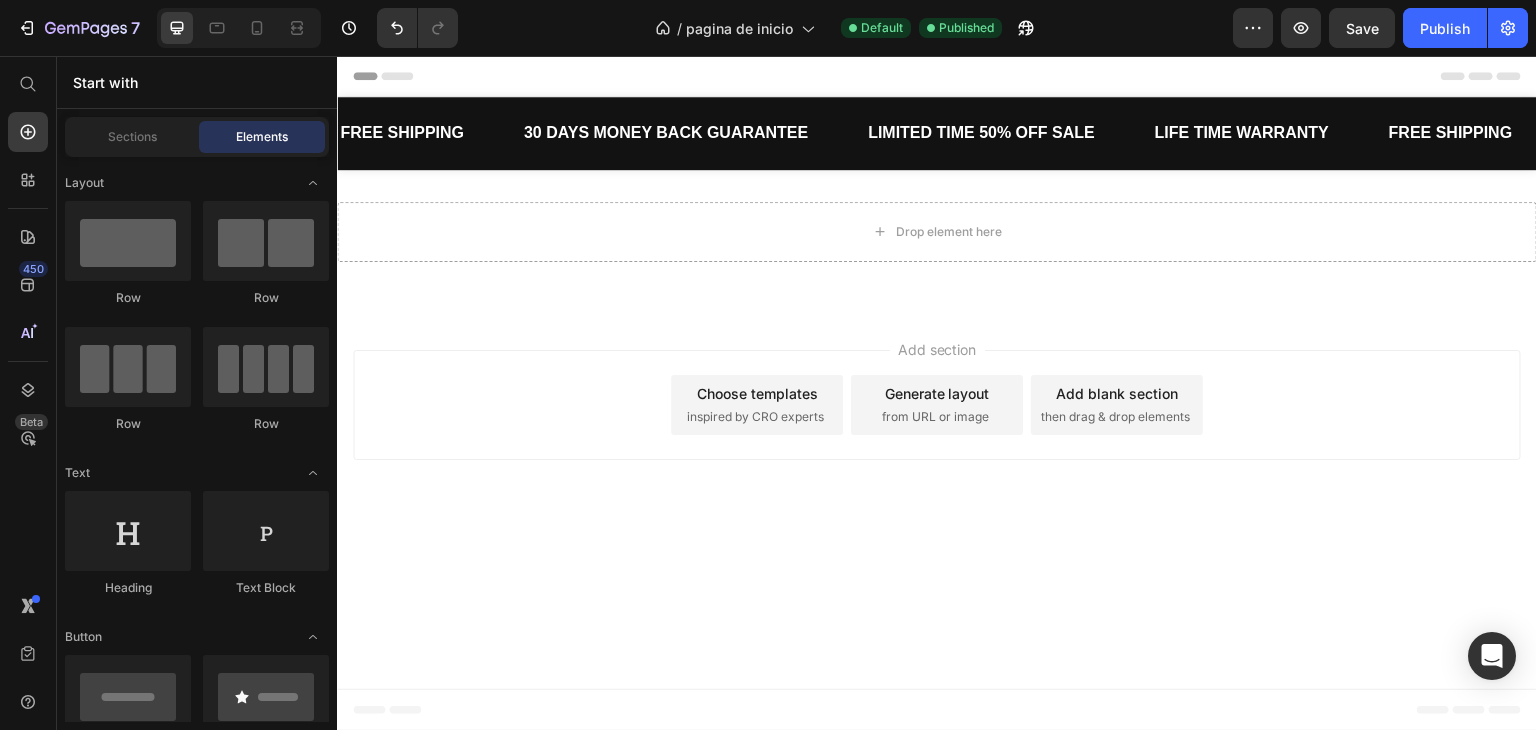 drag, startPoint x: 328, startPoint y: 123, endPoint x: 328, endPoint y: 153, distance: 30 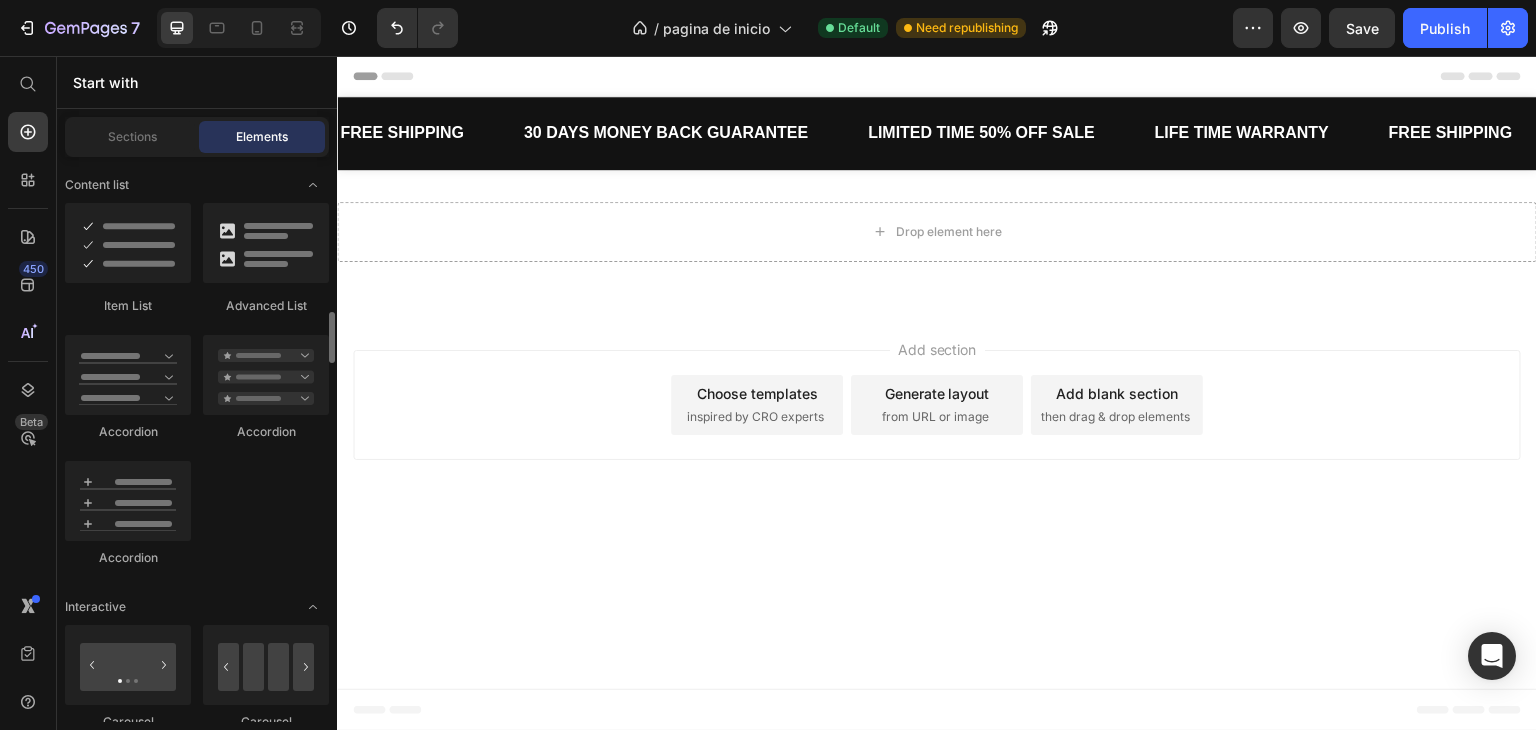 scroll, scrollTop: 1900, scrollLeft: 0, axis: vertical 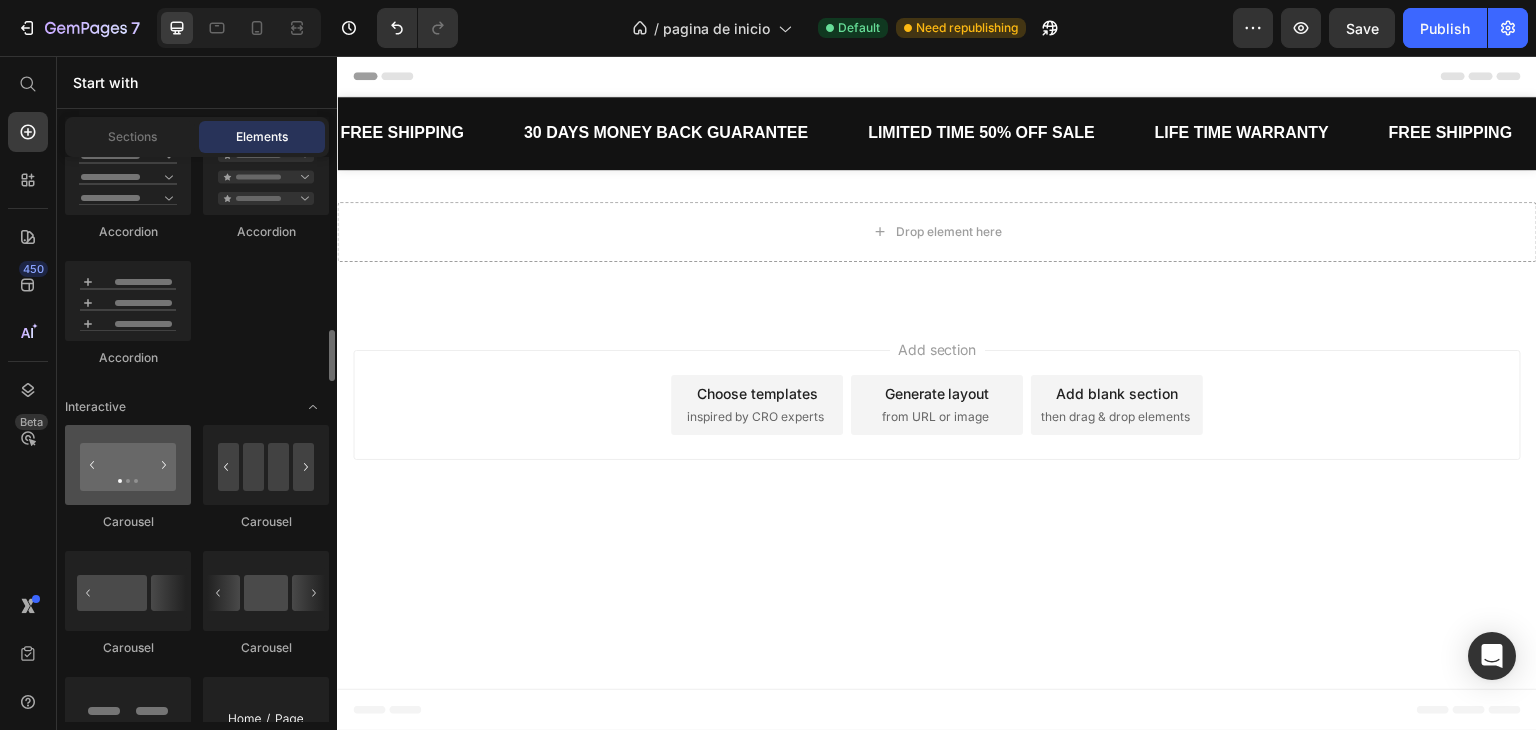 click at bounding box center (128, 465) 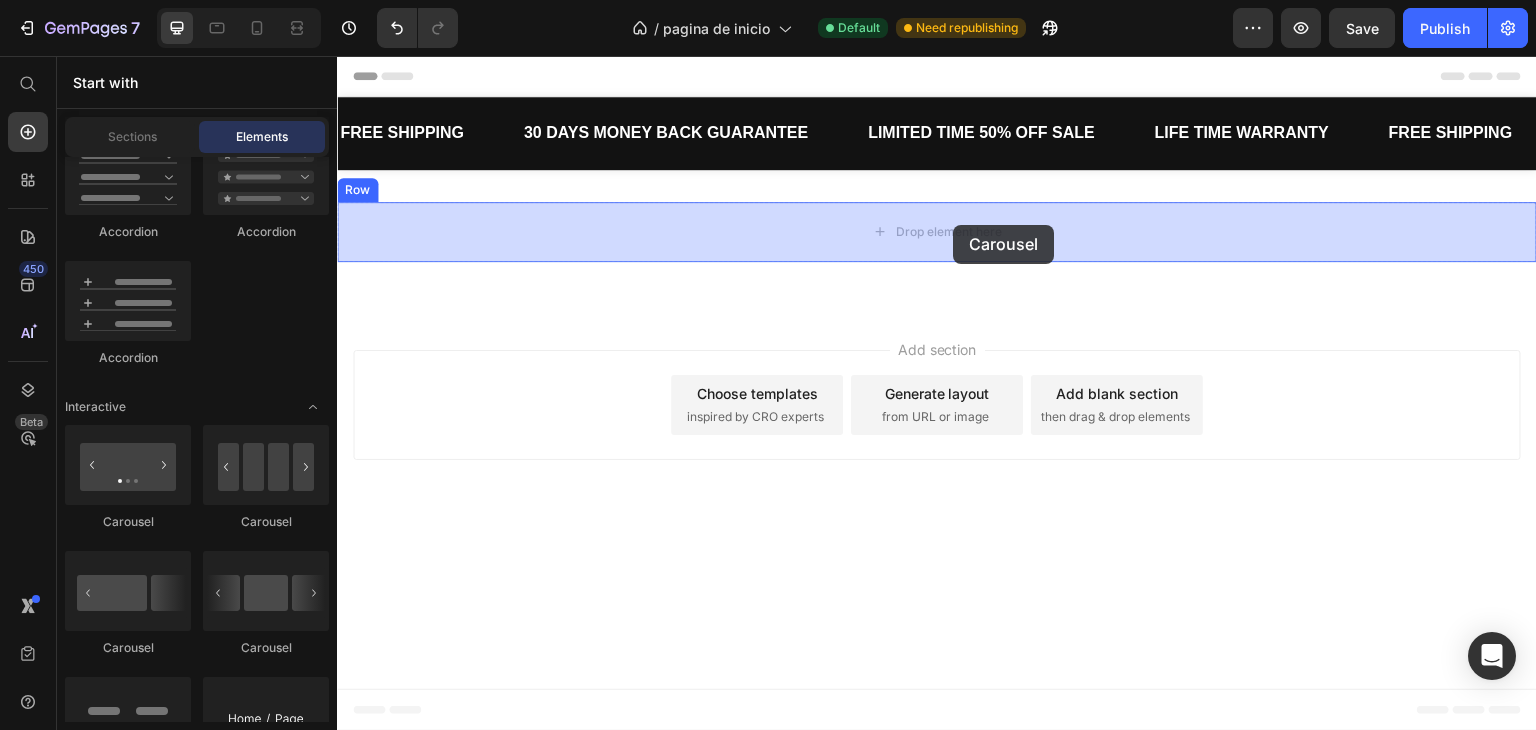 drag, startPoint x: 645, startPoint y: 516, endPoint x: 954, endPoint y: 225, distance: 424.45496 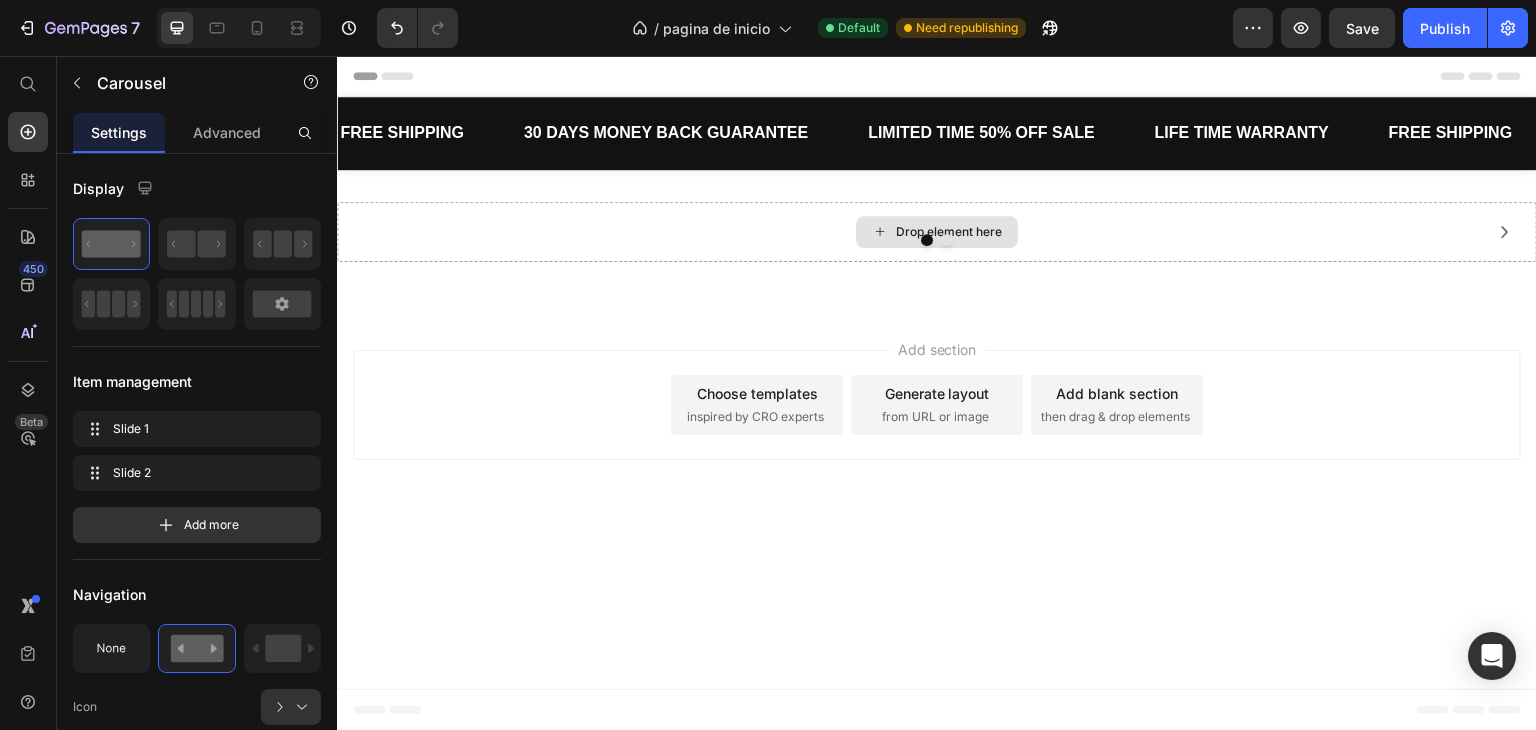 click 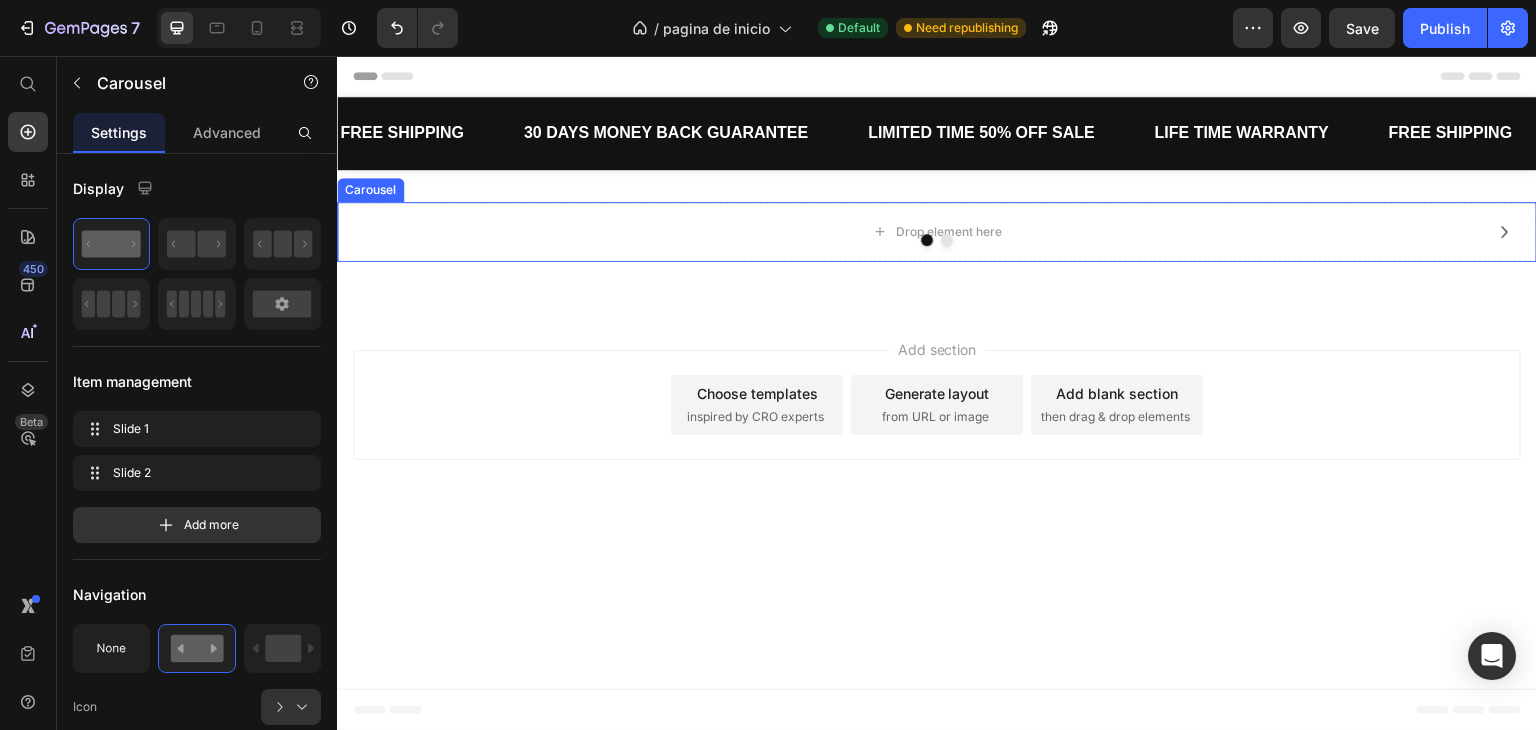 click at bounding box center [937, 240] 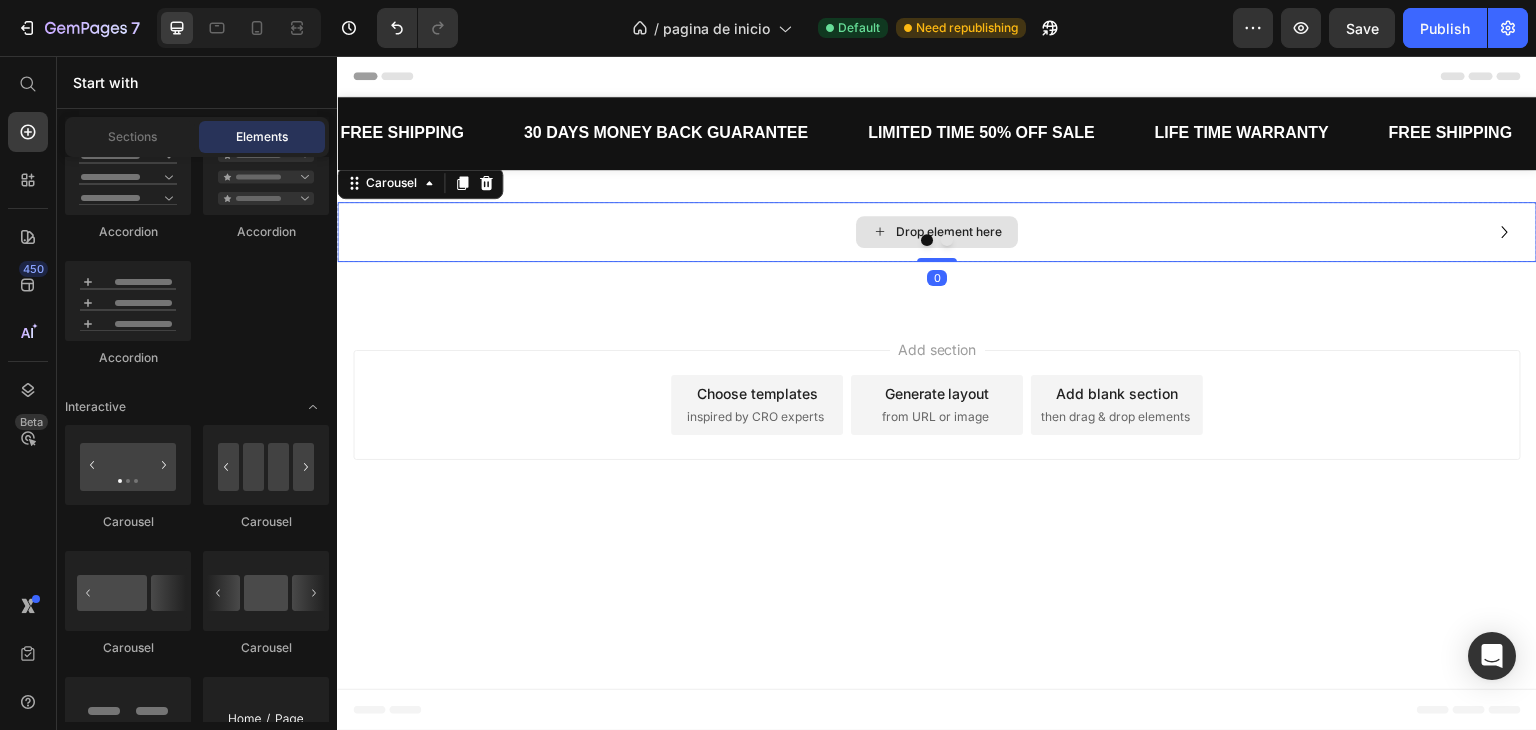 click on "Drop element here" at bounding box center (937, 232) 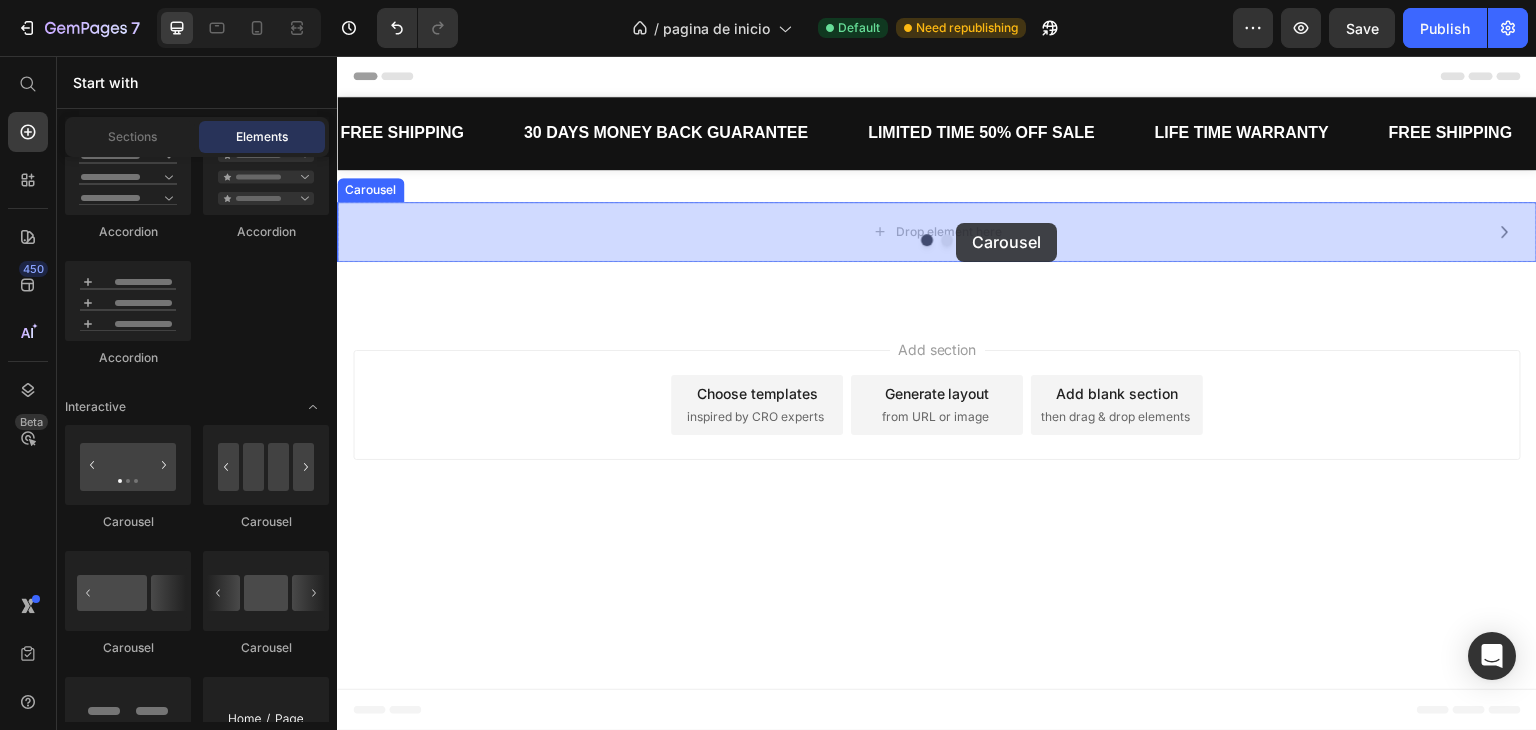 drag, startPoint x: 489, startPoint y: 524, endPoint x: 957, endPoint y: 223, distance: 556.4396 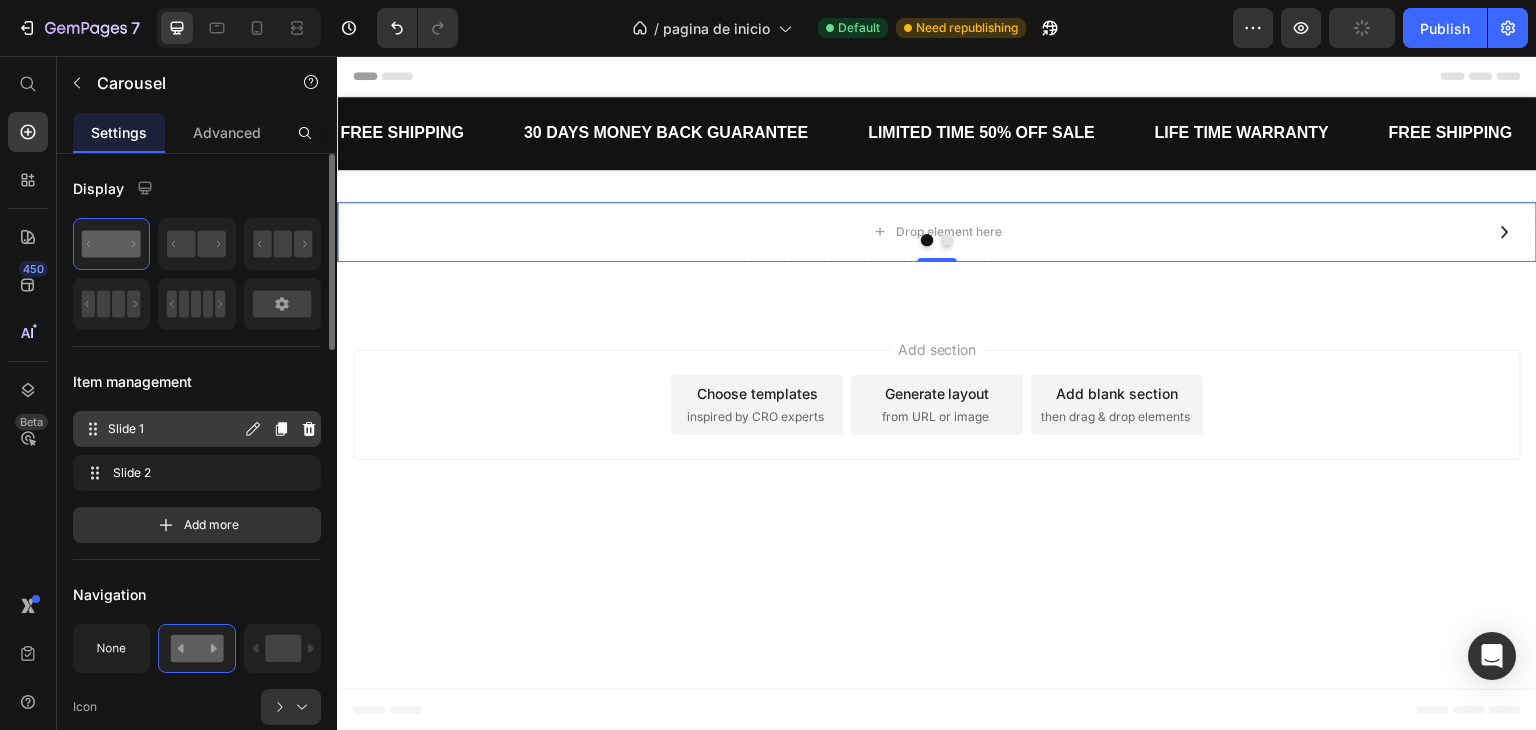 click on "Slide 1" at bounding box center [174, 429] 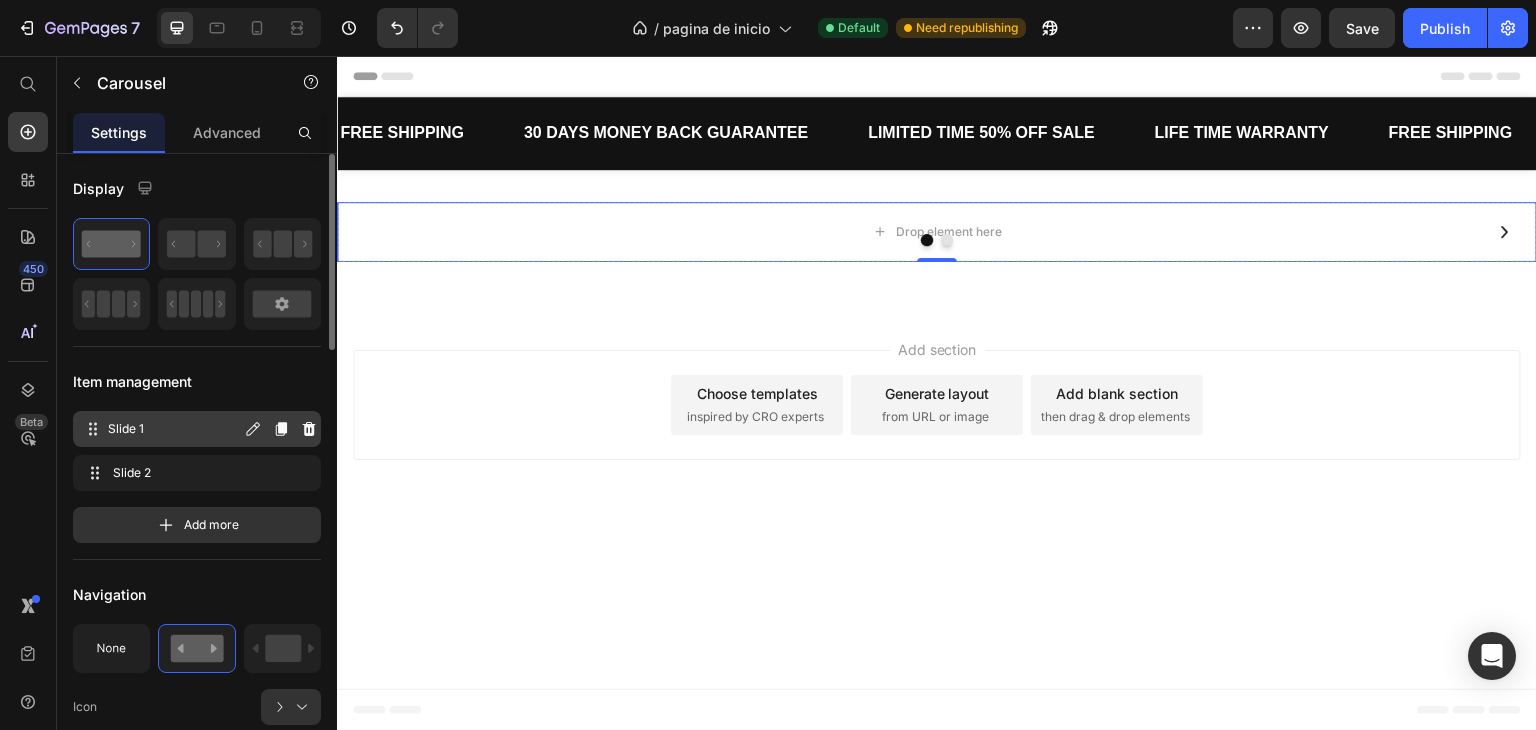 click on "Slide 1" at bounding box center [174, 429] 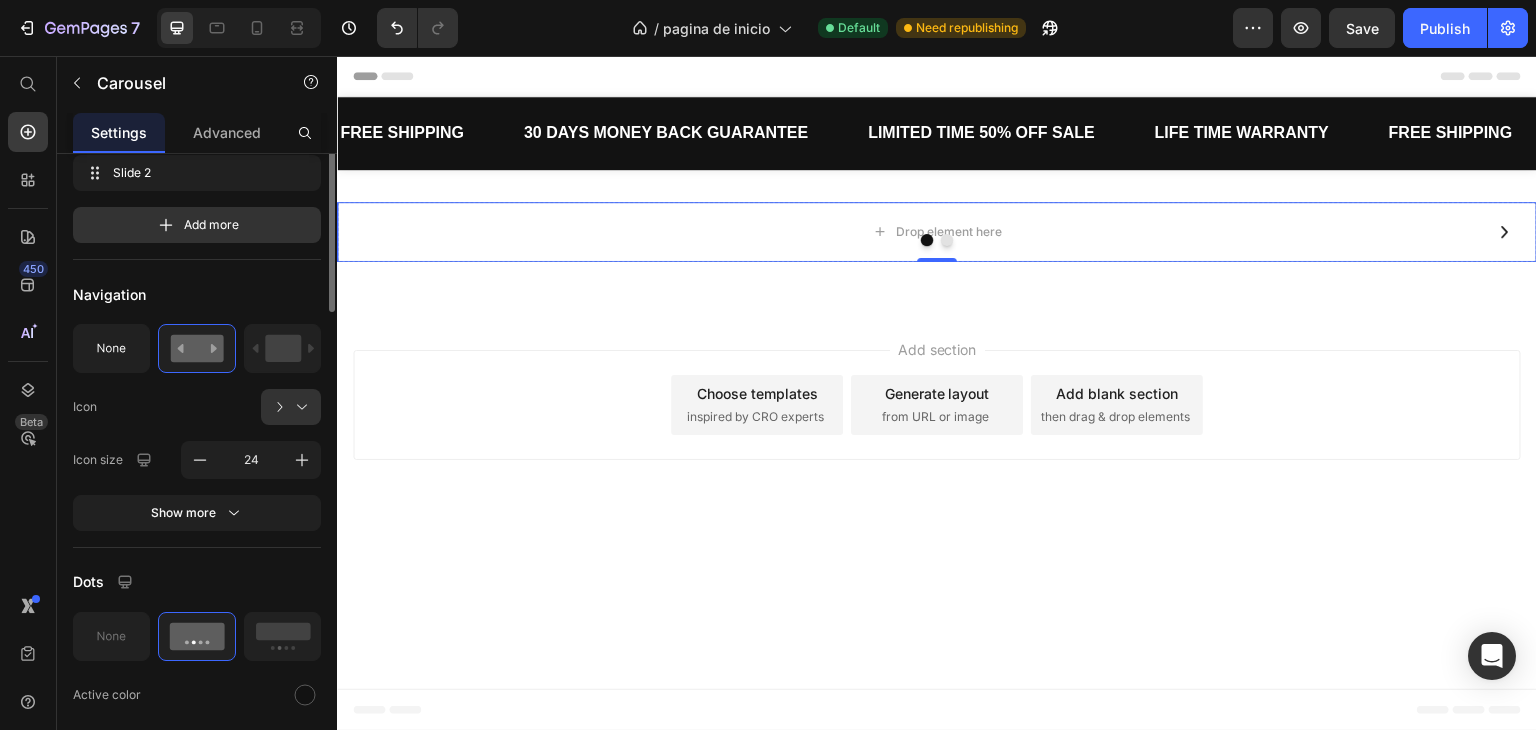 scroll, scrollTop: 0, scrollLeft: 0, axis: both 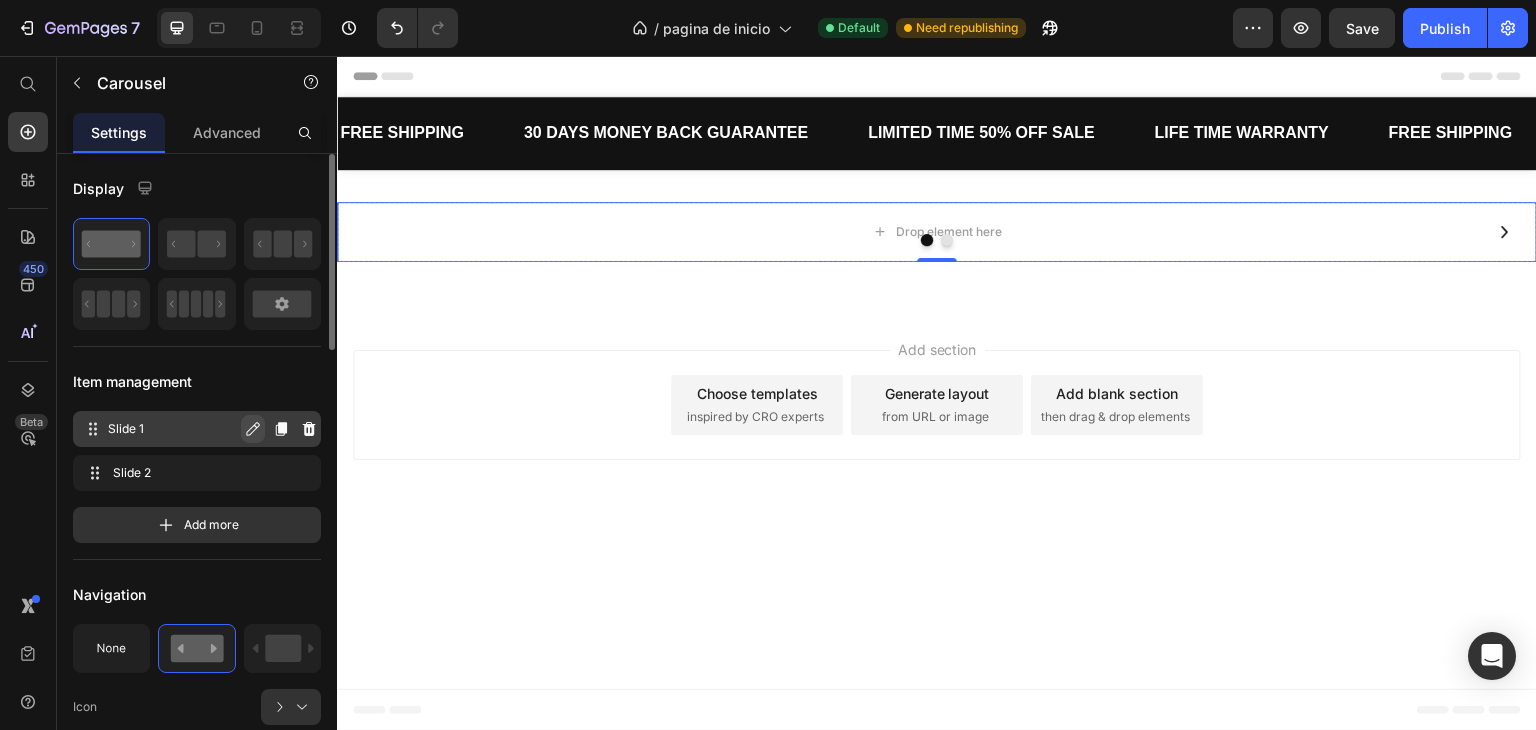 click 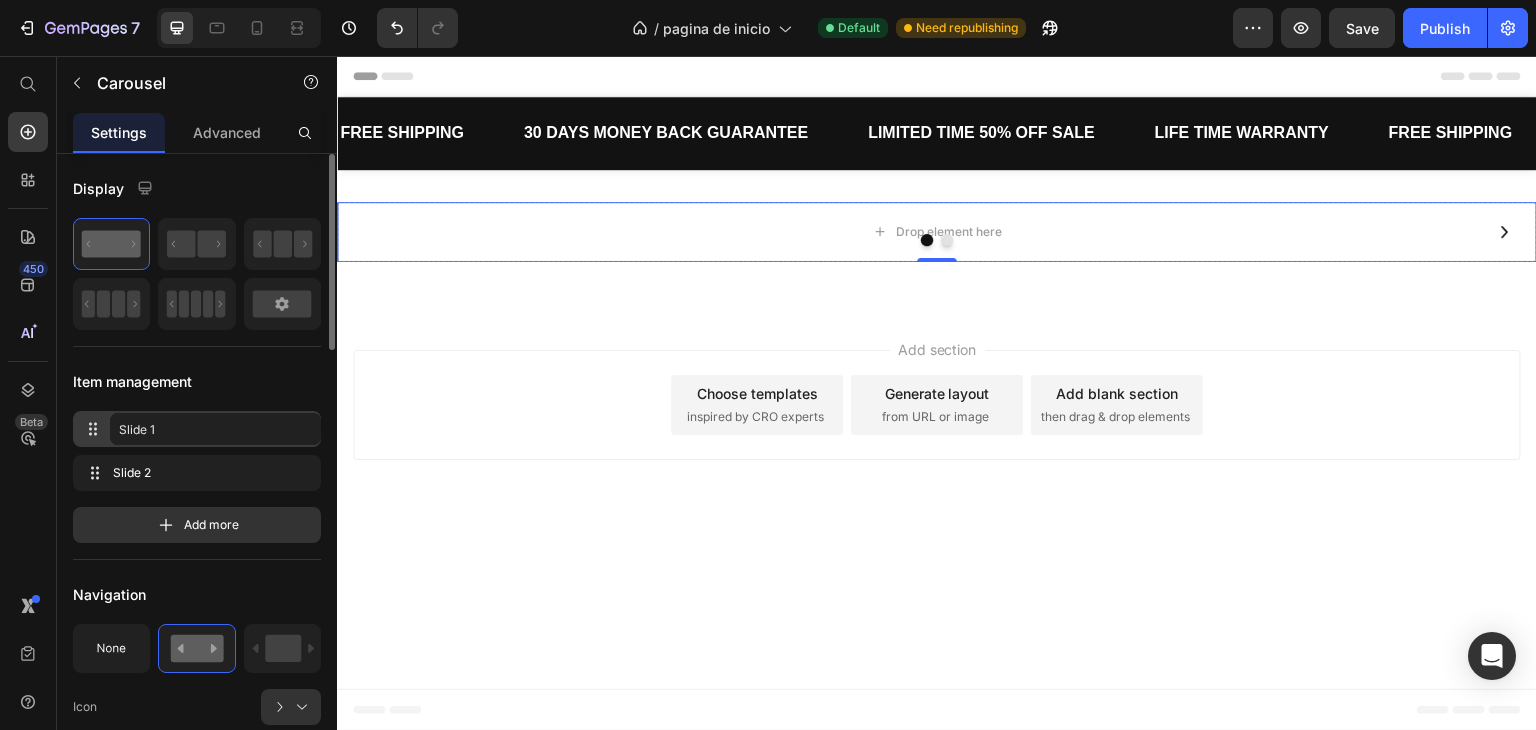 click on "Item management" at bounding box center (197, 381) 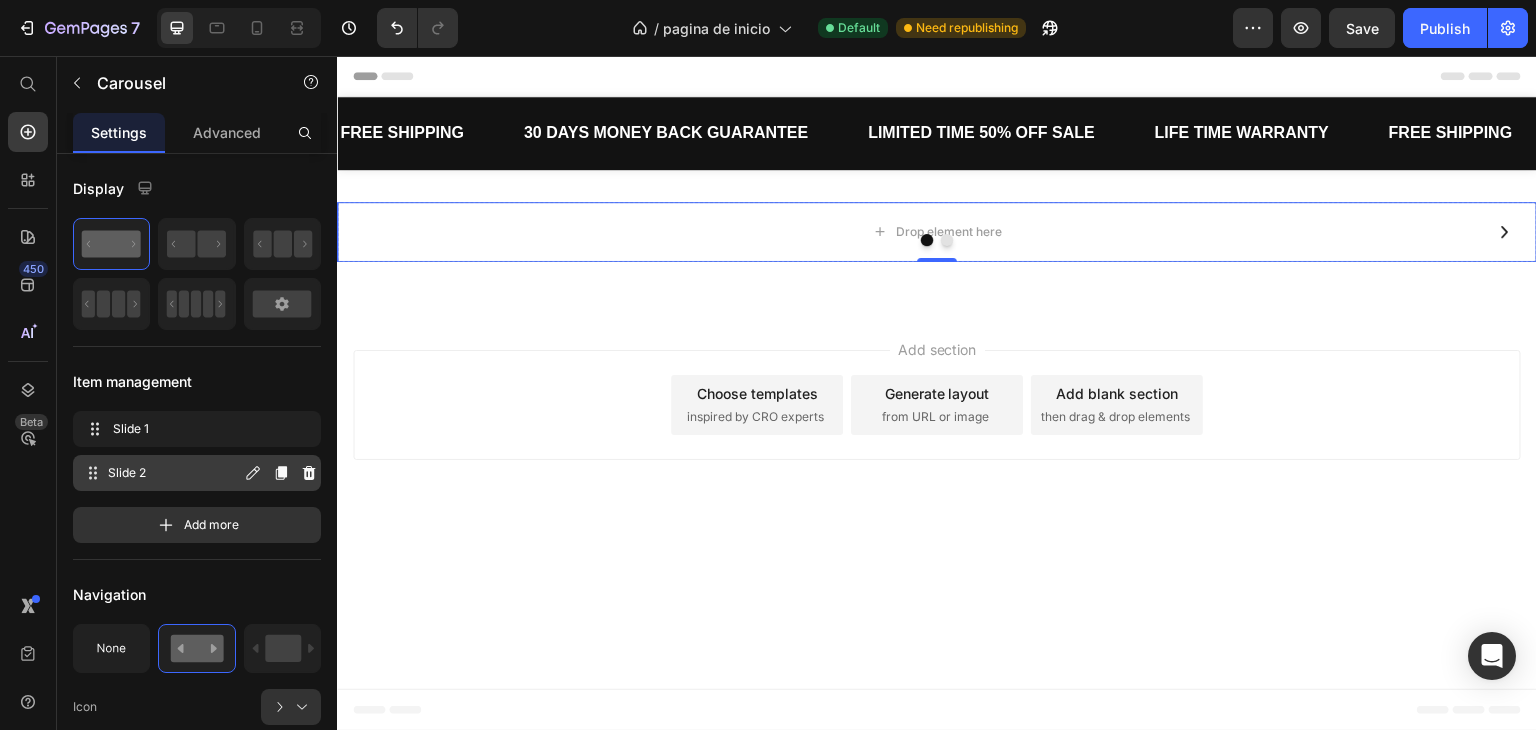 click on "Slide 2" at bounding box center [174, 473] 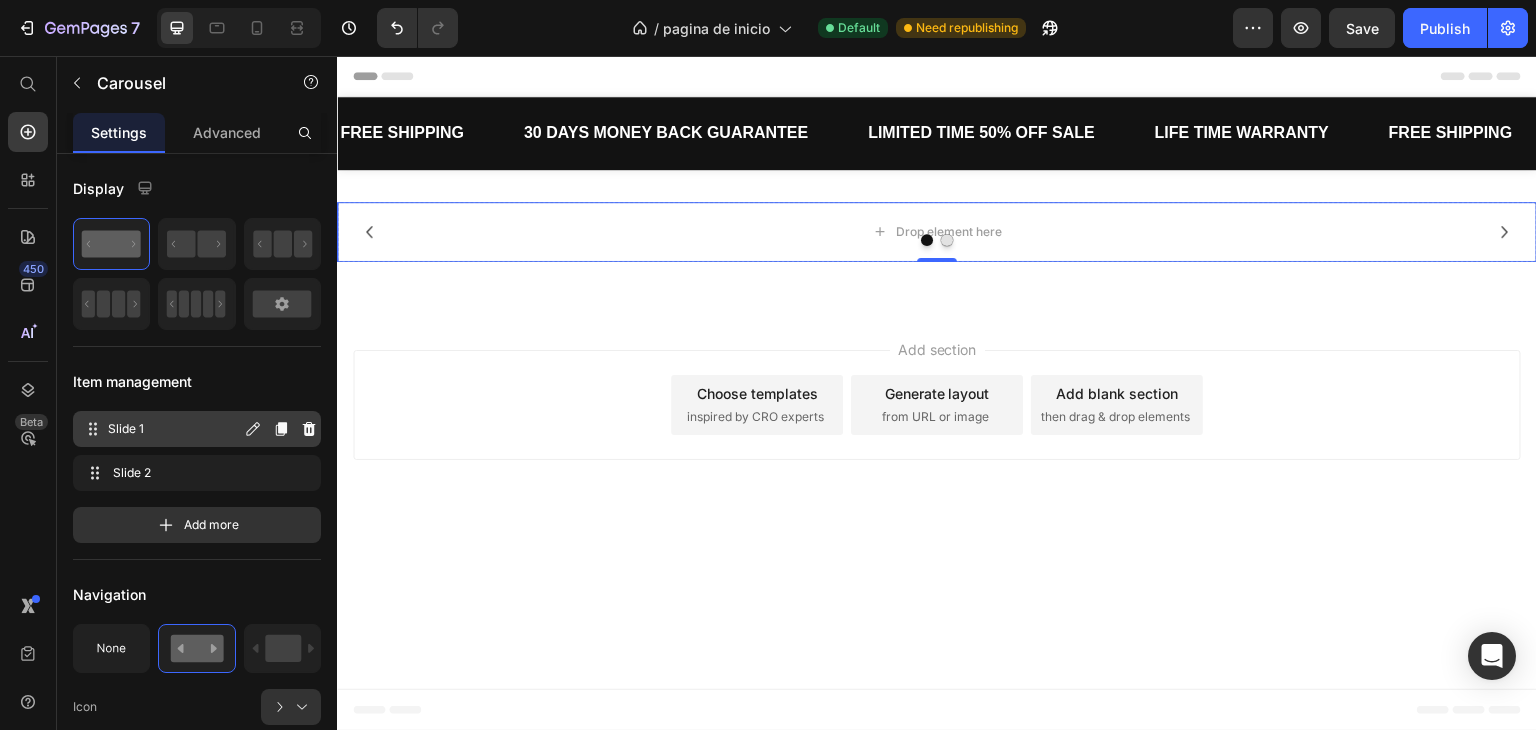 click on "Slide 1" at bounding box center [174, 429] 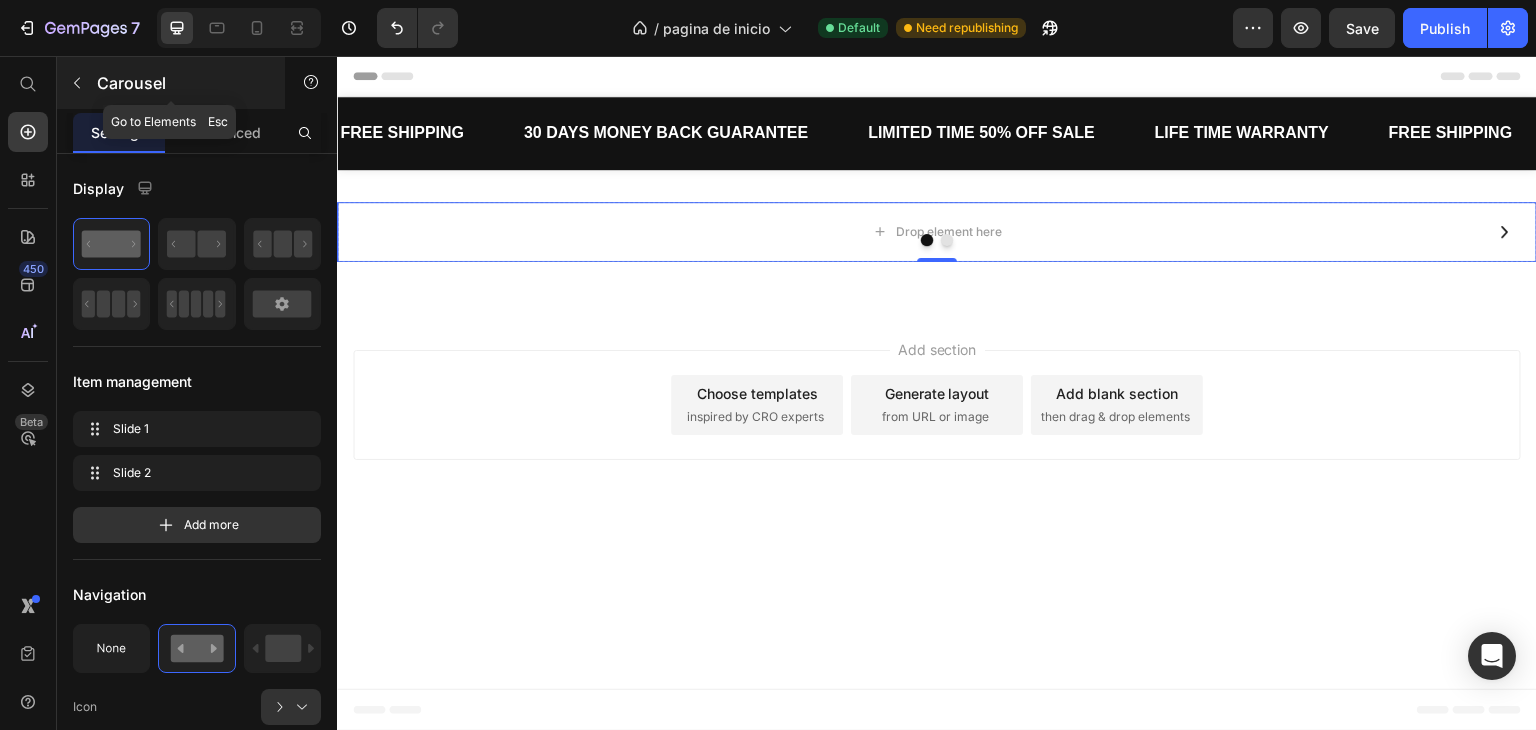 click 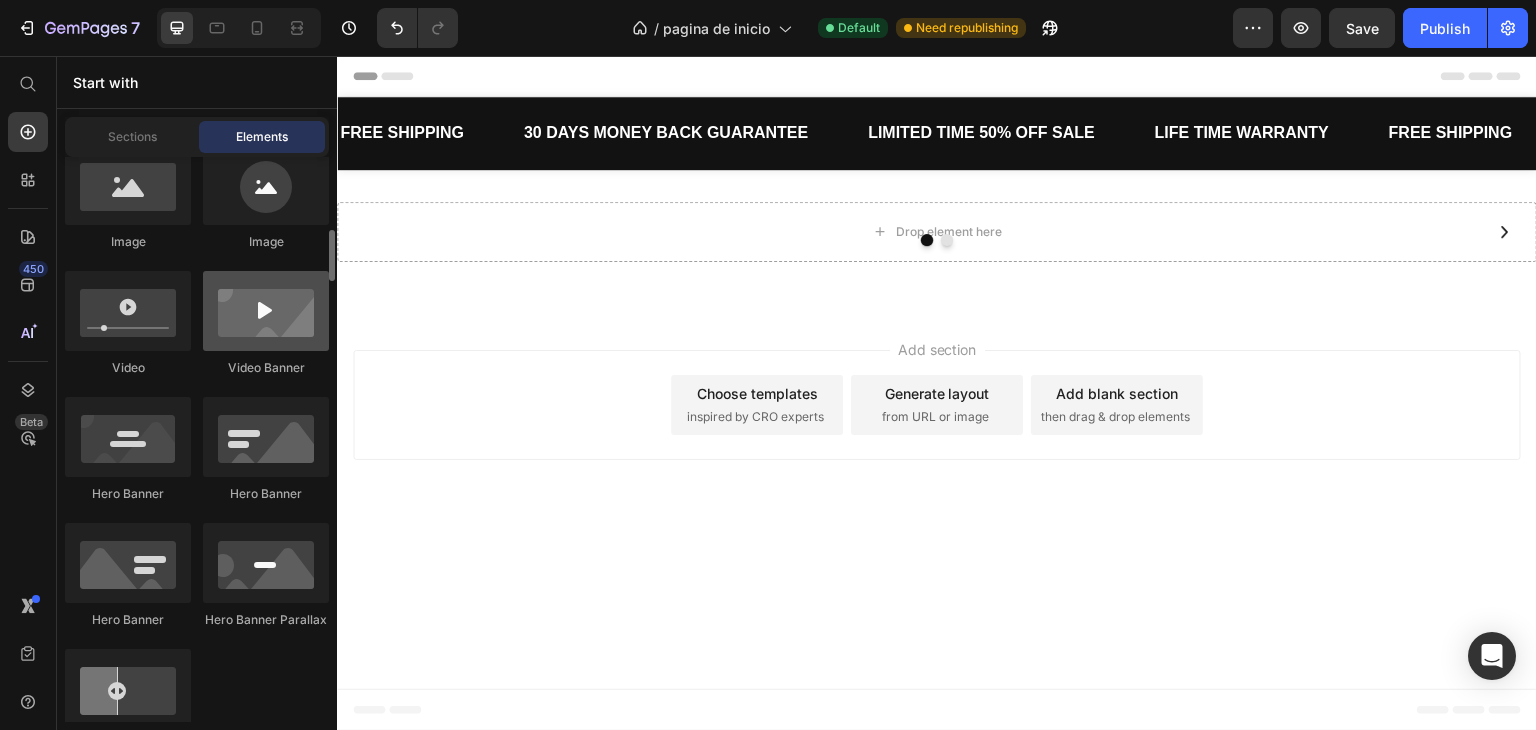 scroll, scrollTop: 700, scrollLeft: 0, axis: vertical 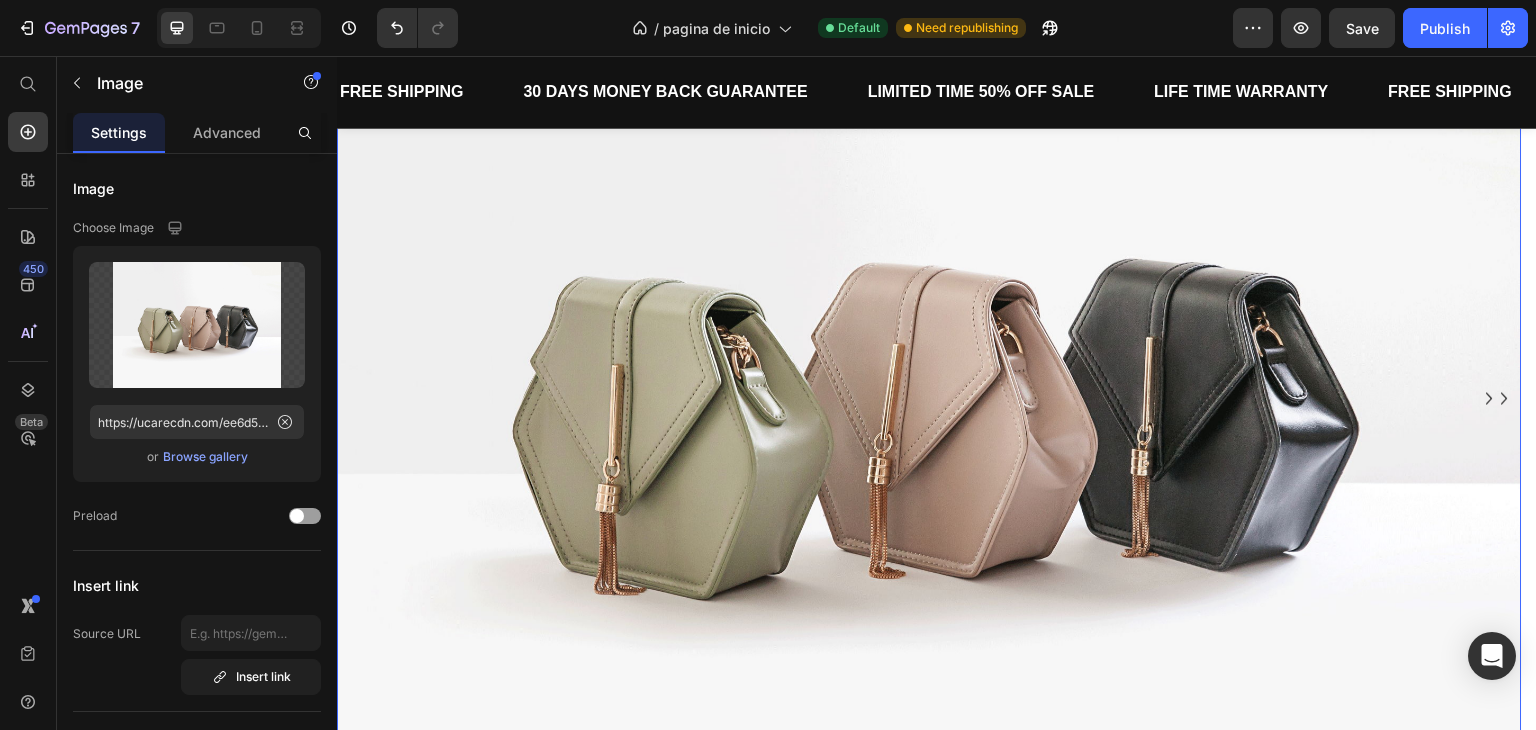 click 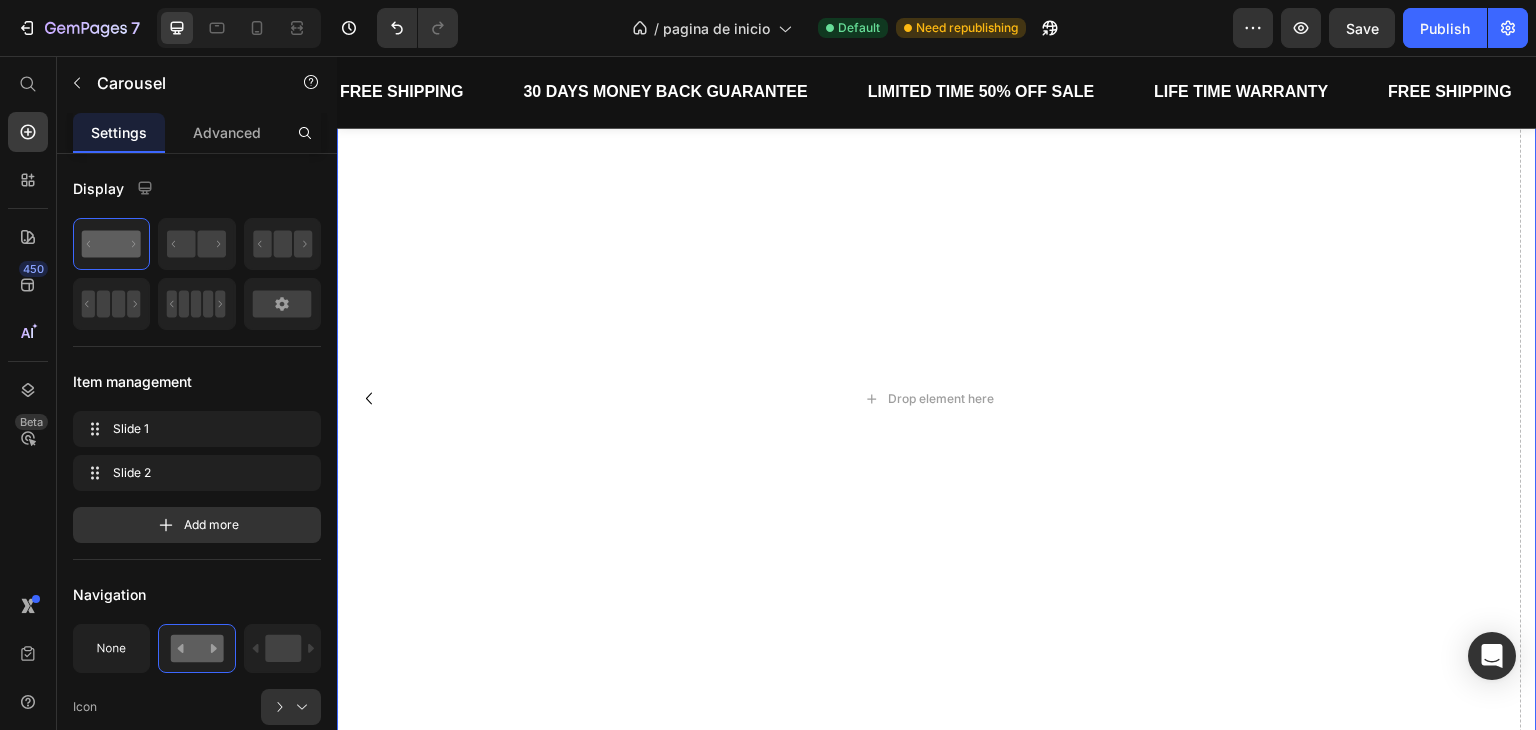 click 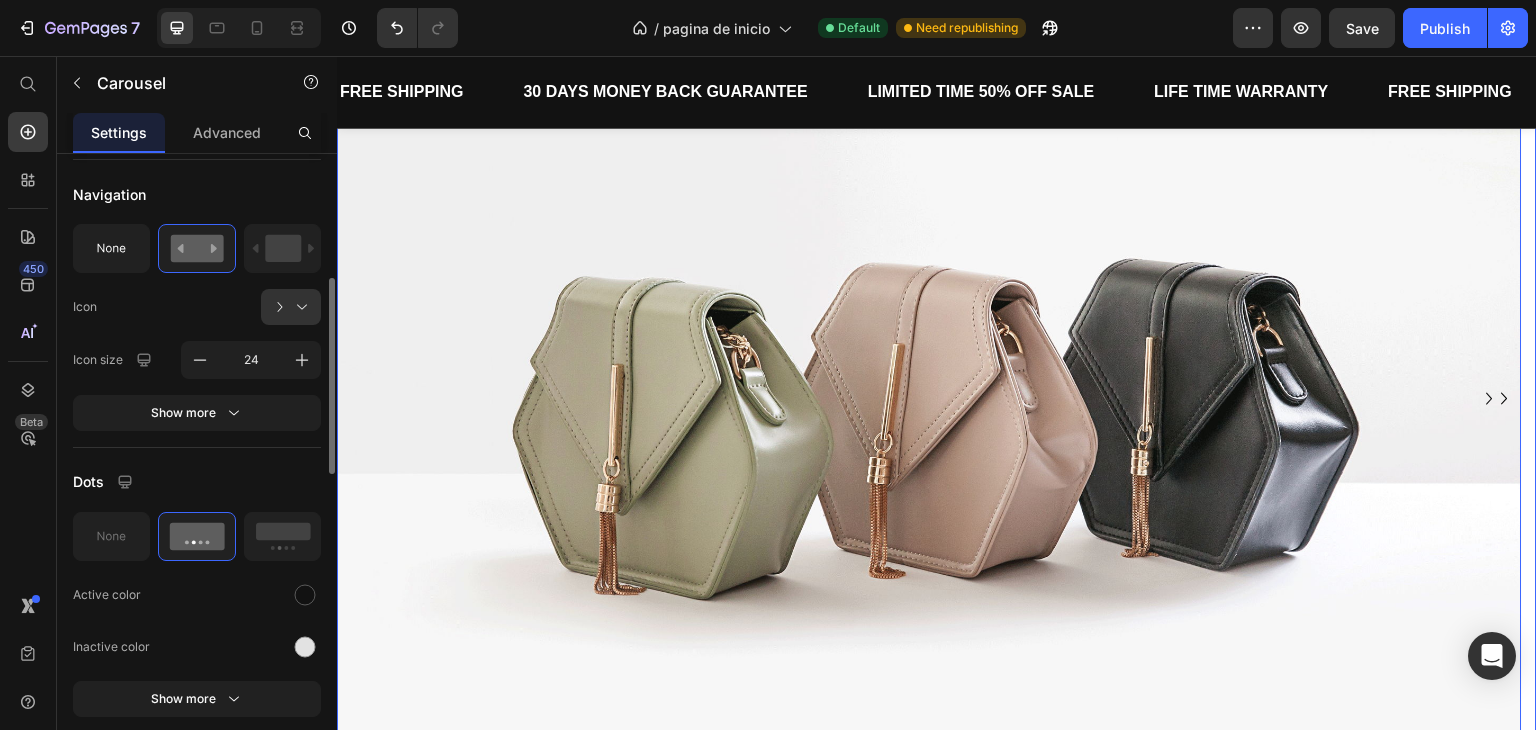 scroll, scrollTop: 200, scrollLeft: 0, axis: vertical 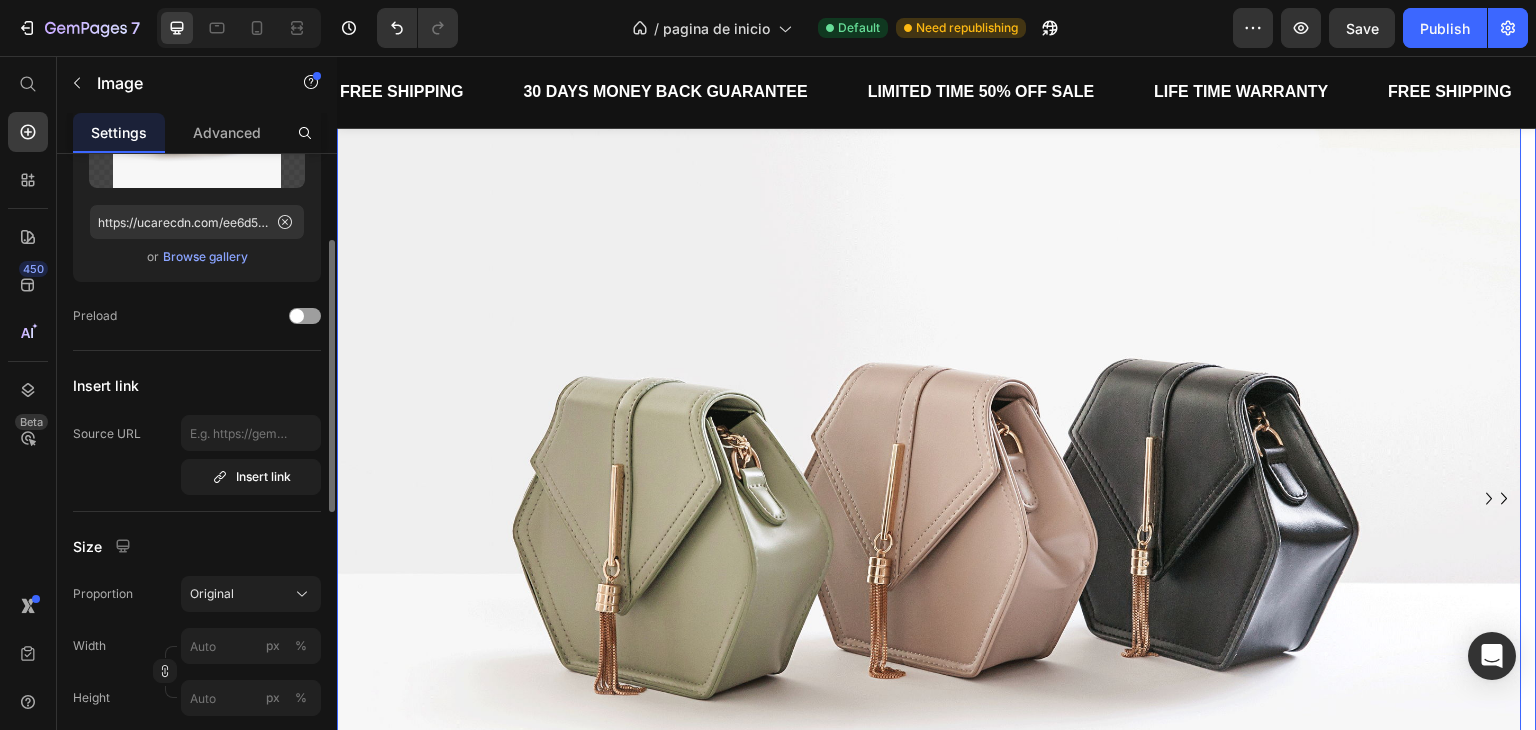 click at bounding box center [929, 499] 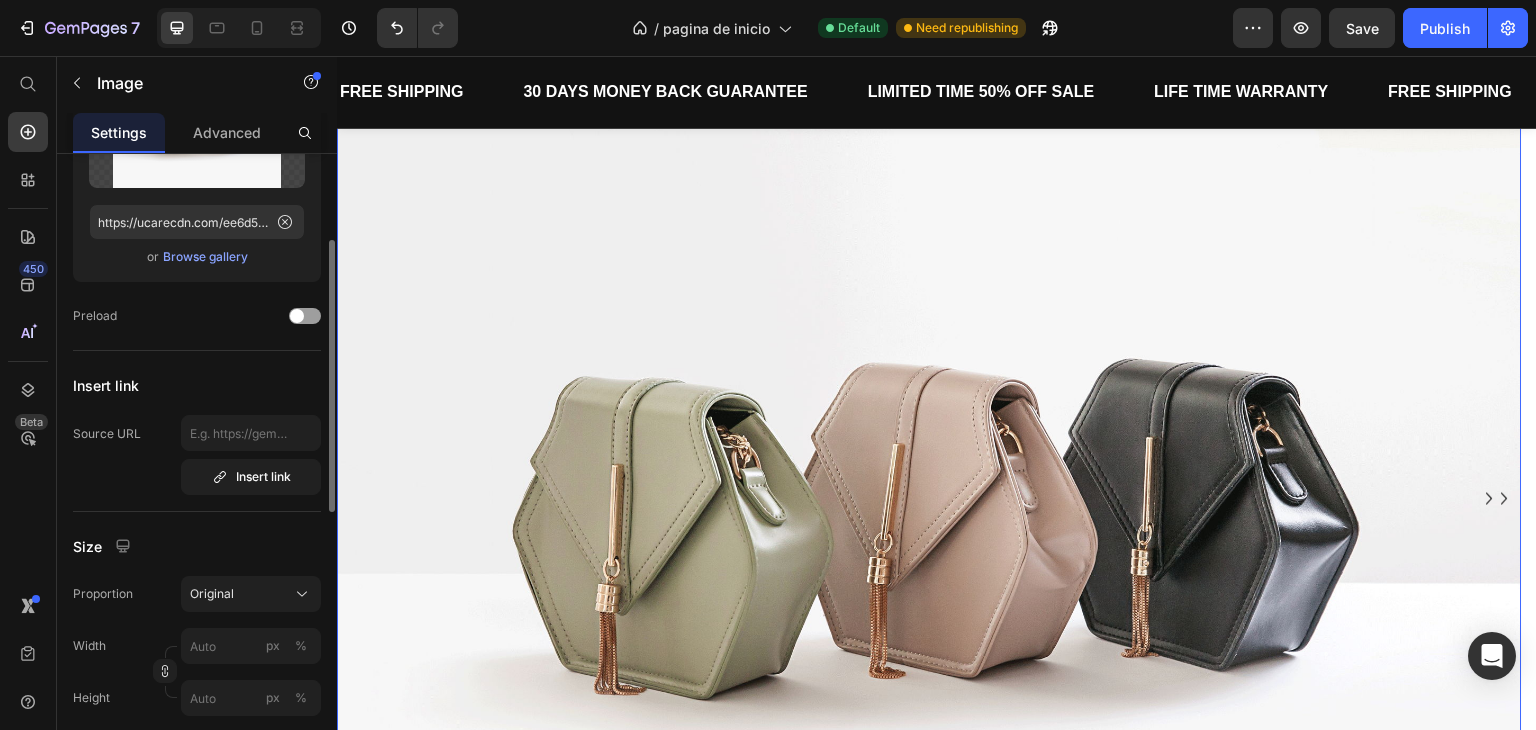 scroll, scrollTop: 0, scrollLeft: 0, axis: both 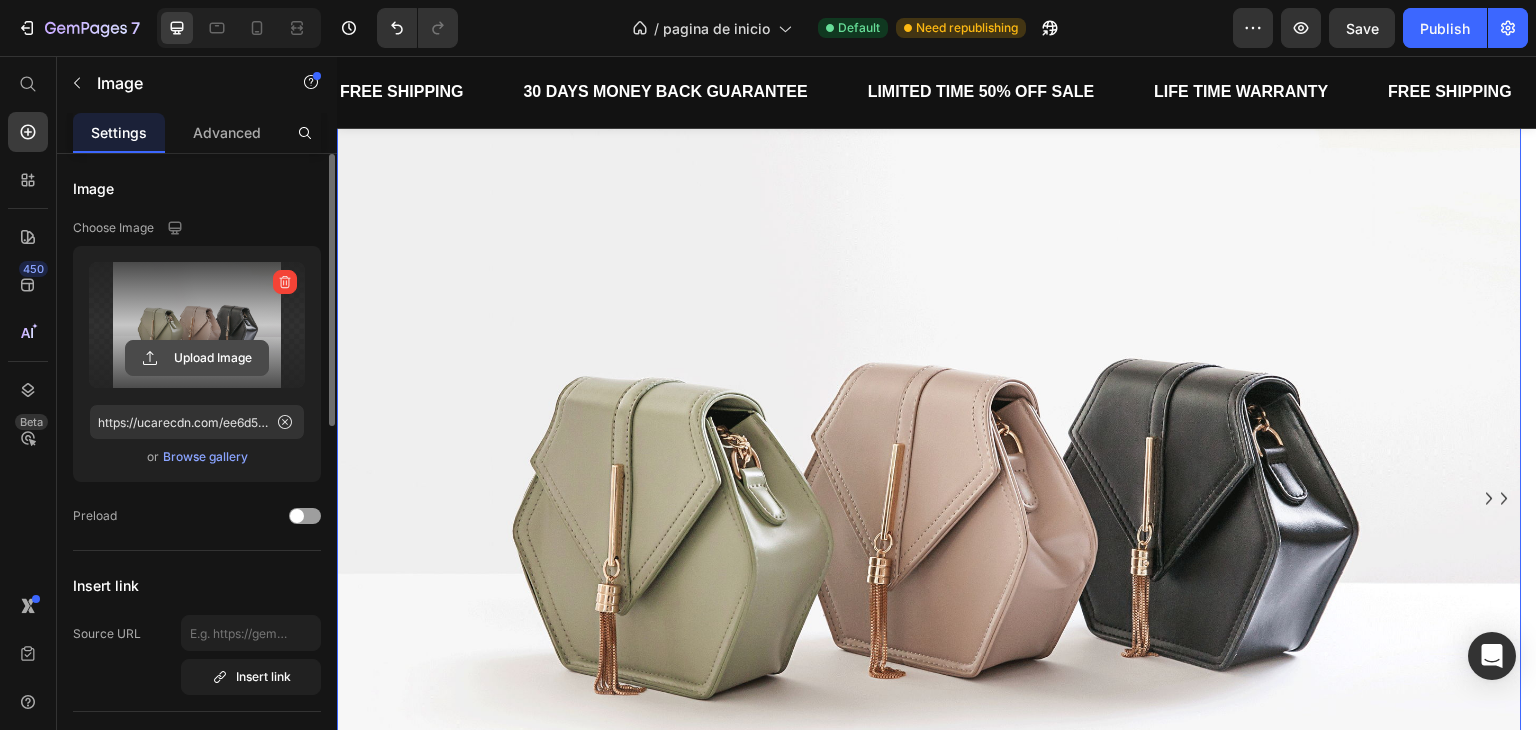 click 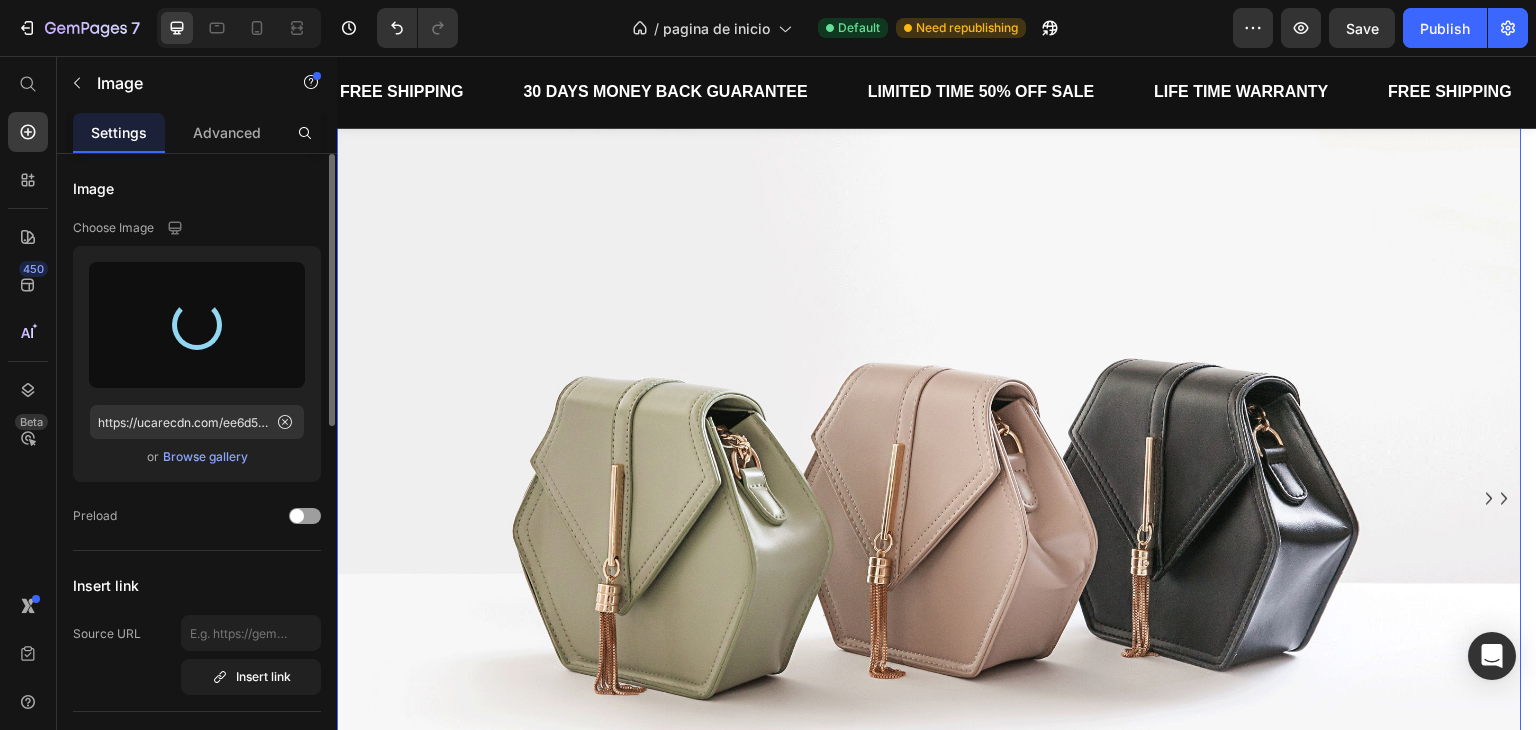 type on "https://cdn.shopify.com/s/files/1/0714/2821/0851/files/gempages_575304997055496778-83c7005b-e496-4e74-839c-b069ff8b496f.jpg" 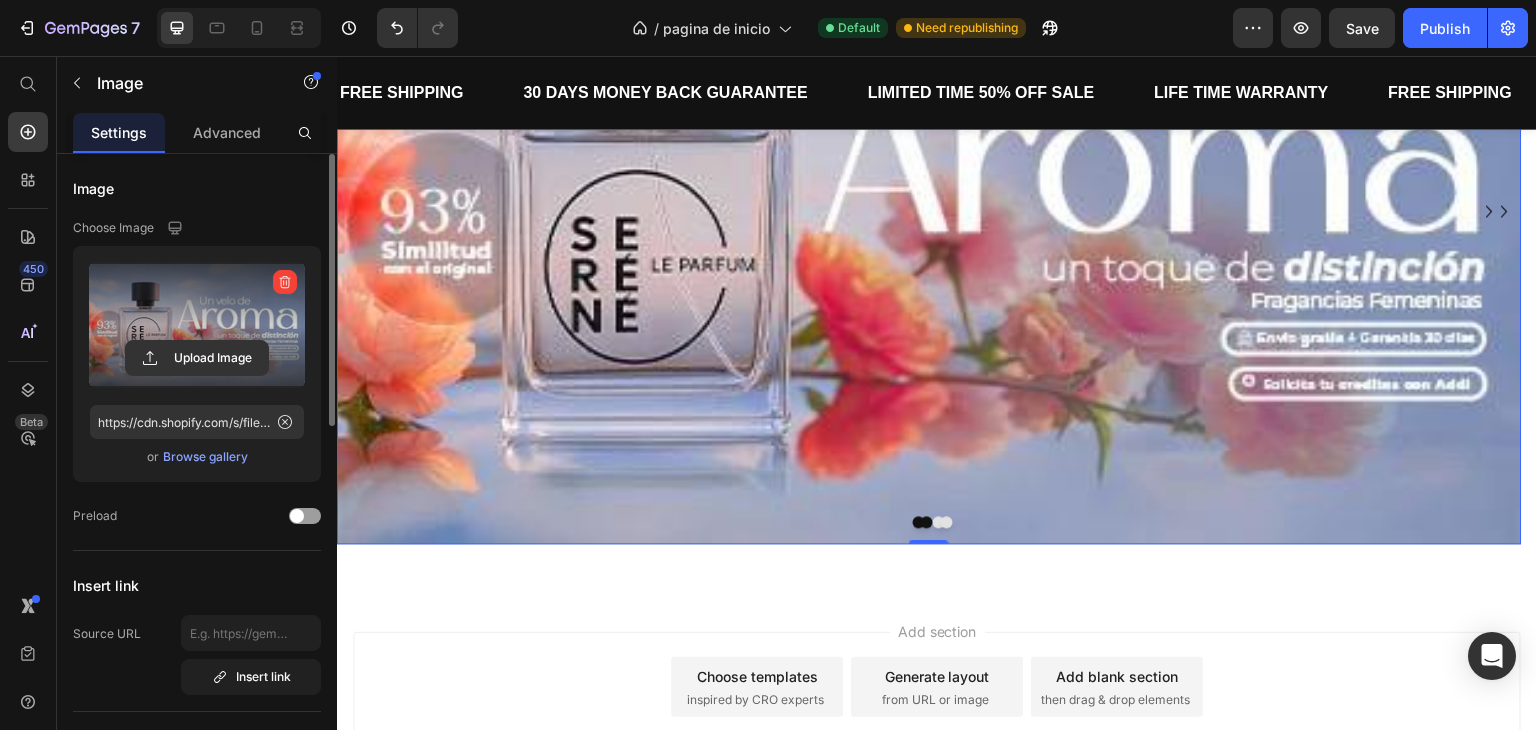 scroll, scrollTop: 224, scrollLeft: 0, axis: vertical 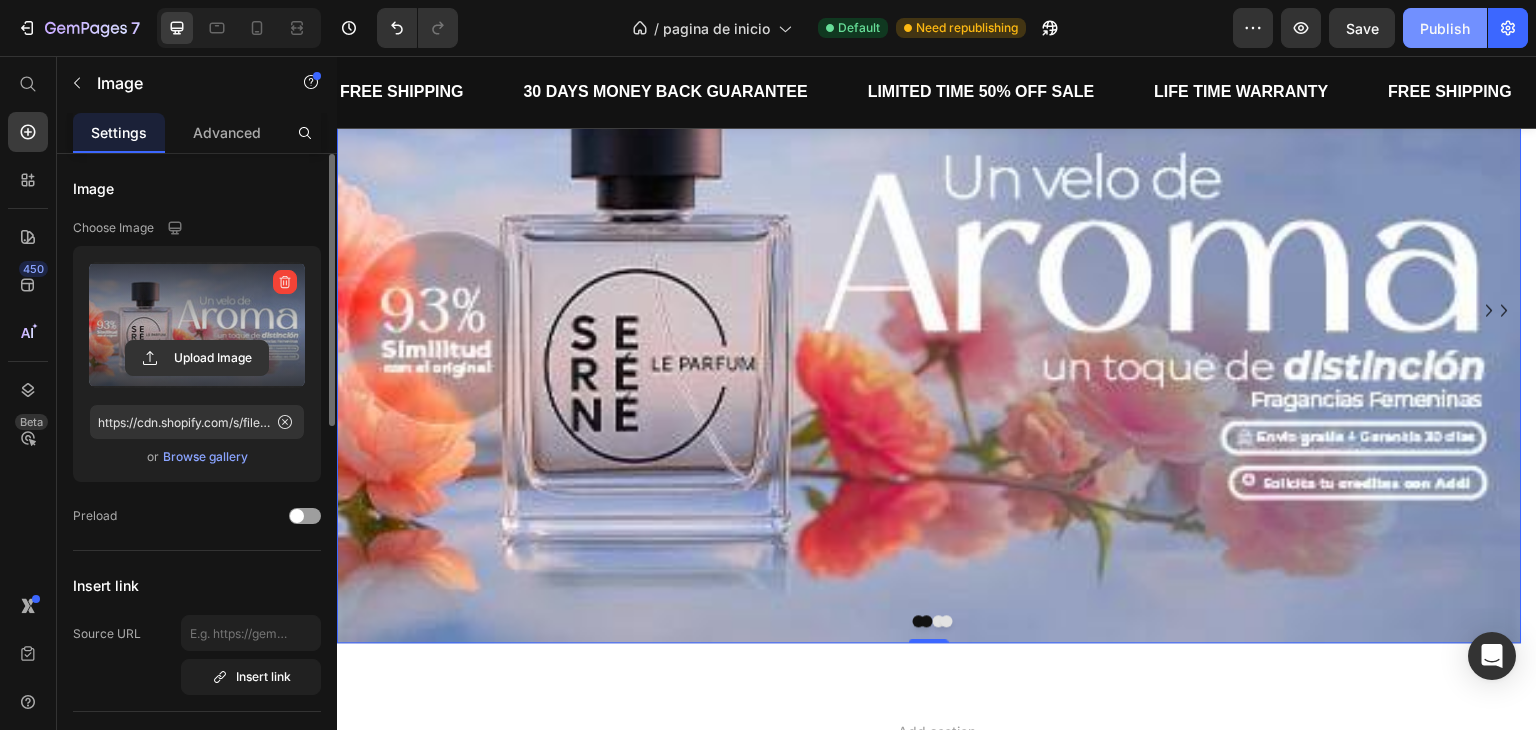 click on "Publish" at bounding box center (1445, 28) 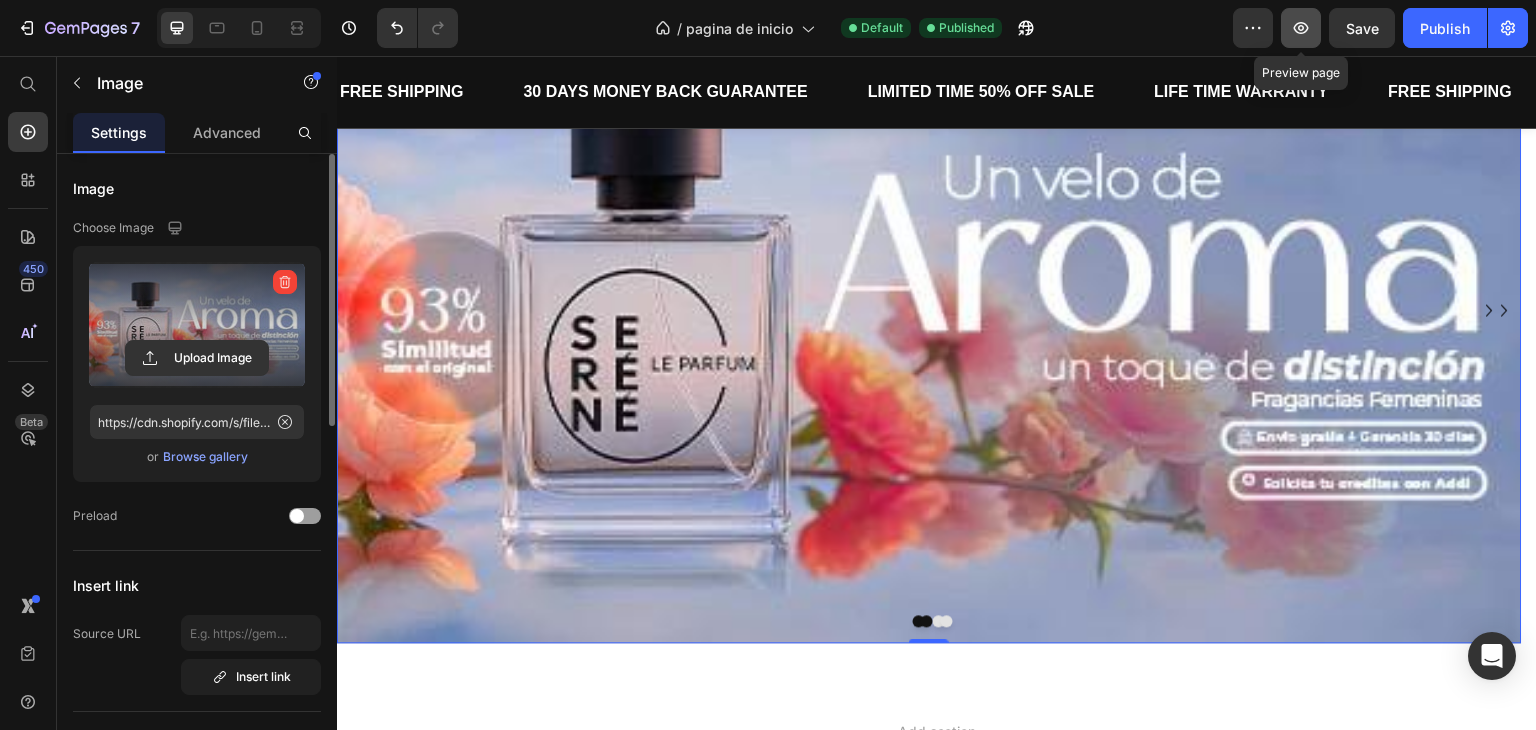 click 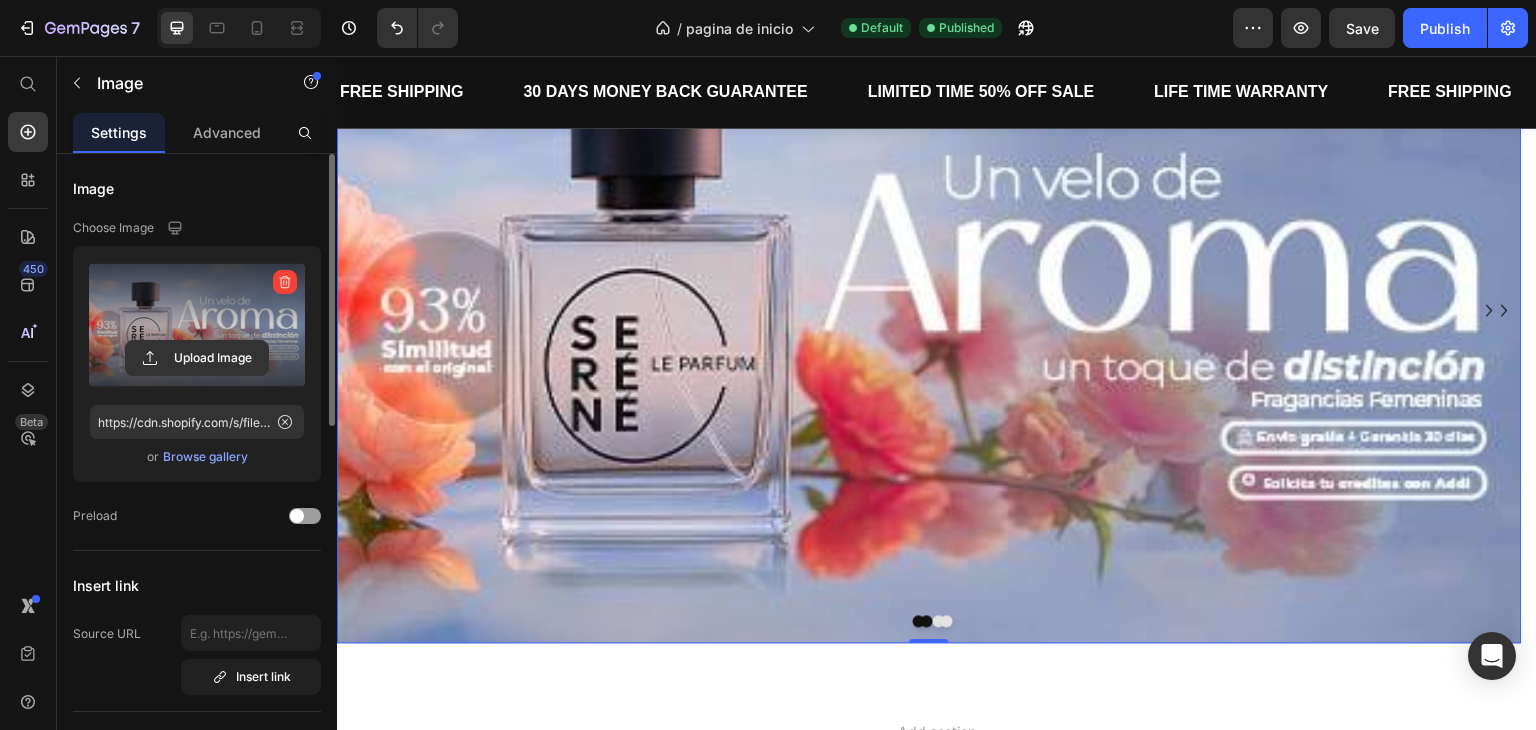 scroll, scrollTop: 0, scrollLeft: 0, axis: both 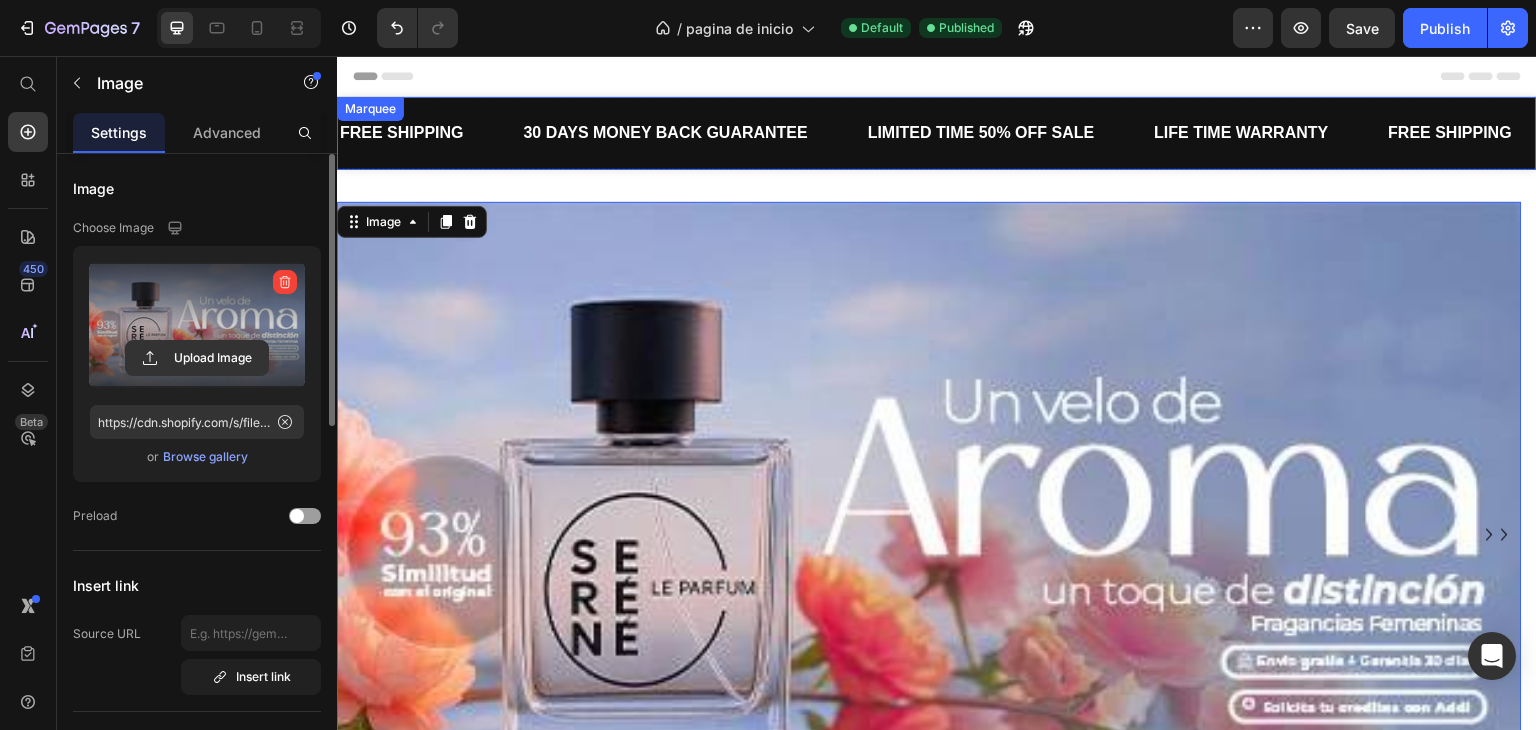 click on "FREE SHIPPING Text 30 DAYS MONEY BACK GUARANTEE Text LIMITED TIME 50% OFF SALE Text LIFE TIME WARRANTY Text FREE SHIPPING Text 30 DAYS MONEY BACK GUARANTEE Text LIMITED TIME 50% OFF SALE Text LIFE TIME WARRANTY Text FREE SHIPPING Text 30 DAYS MONEY BACK GUARANTEE Text LIMITED TIME 50% OFF SALE Text LIFE TIME WARRANTY Text FREE SHIPPING Text 30 DAYS MONEY BACK GUARANTEE Text LIMITED TIME 50% OFF SALE Text LIFE TIME WARRANTY Text FREE SHIPPING Text 30 DAYS MONEY BACK GUARANTEE Text LIMITED TIME 50% OFF SALE Text LIFE TIME WARRANTY Text FREE SHIPPING Text 30 DAYS MONEY BACK GUARANTEE Text LIMITED TIME 50% OFF SALE Text LIFE TIME WARRANTY Text Marquee" at bounding box center [937, 133] 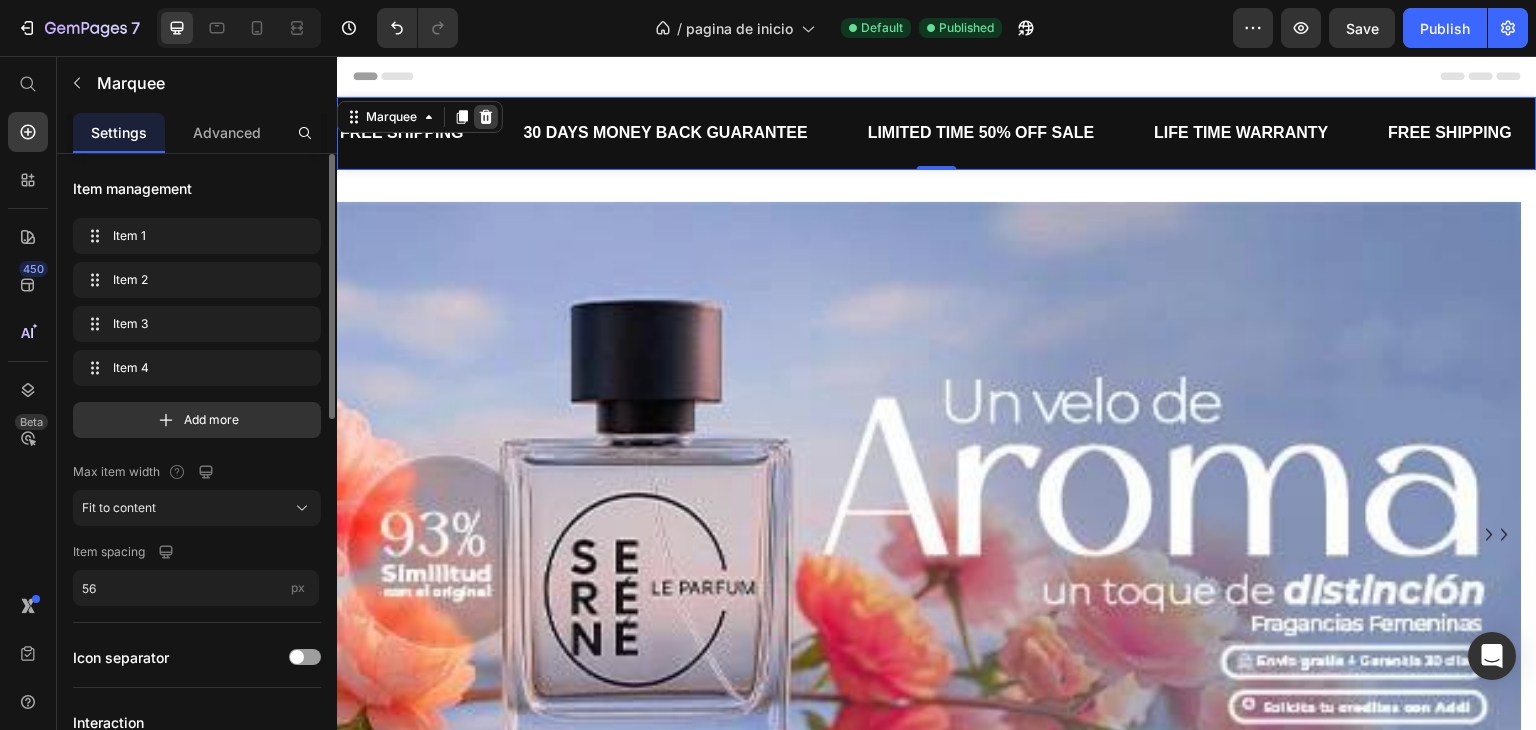 click 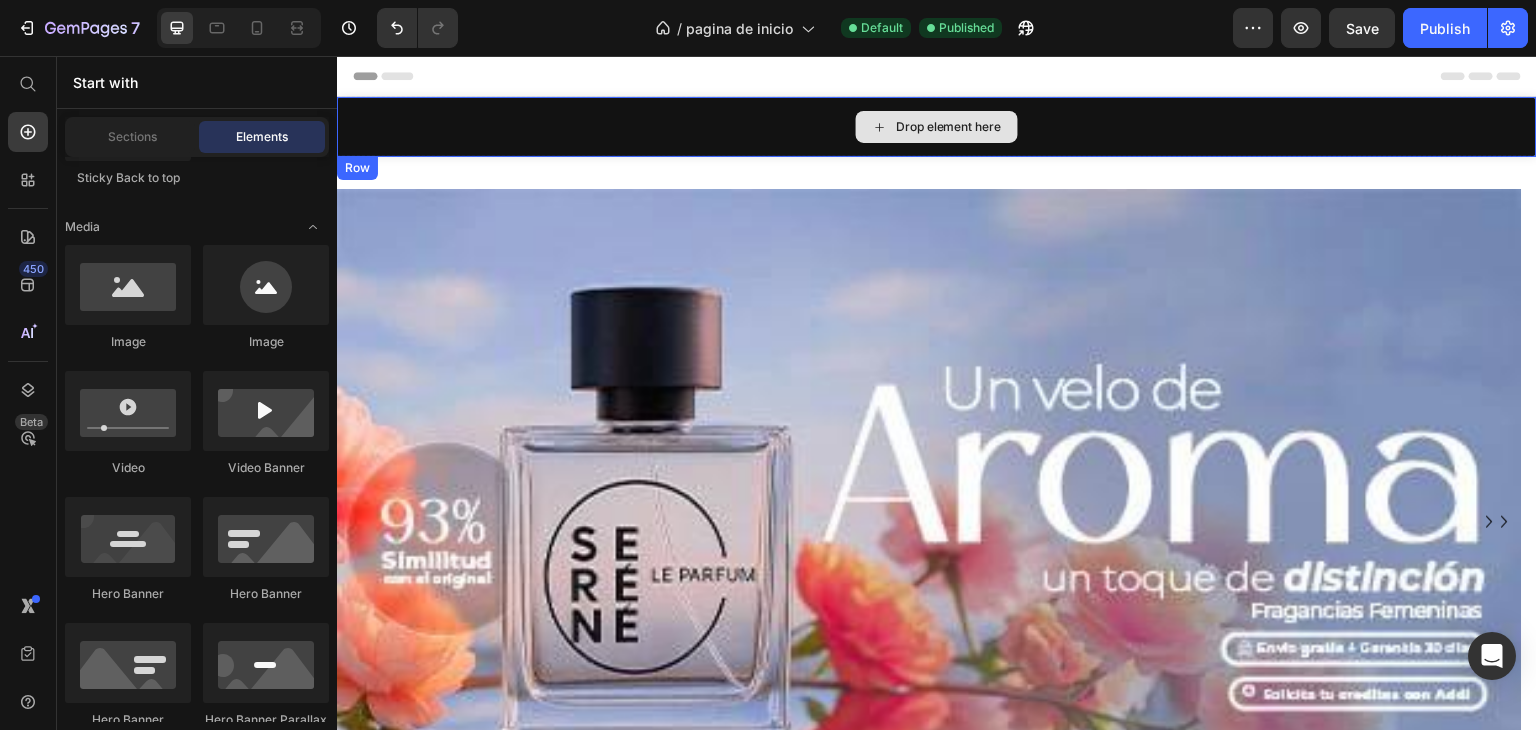 click on "Drop element here" at bounding box center [949, 127] 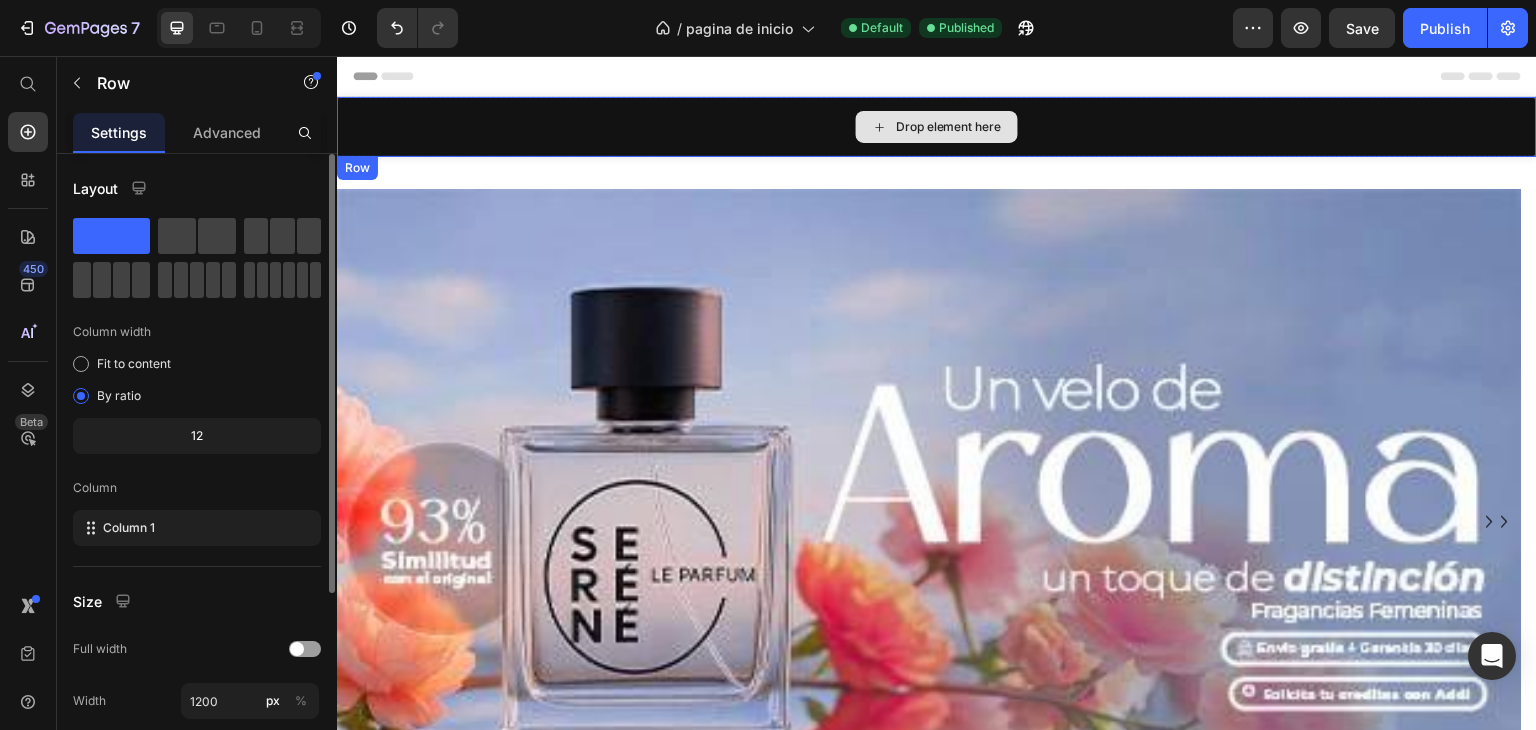 click on "Drop element here" at bounding box center (937, 127) 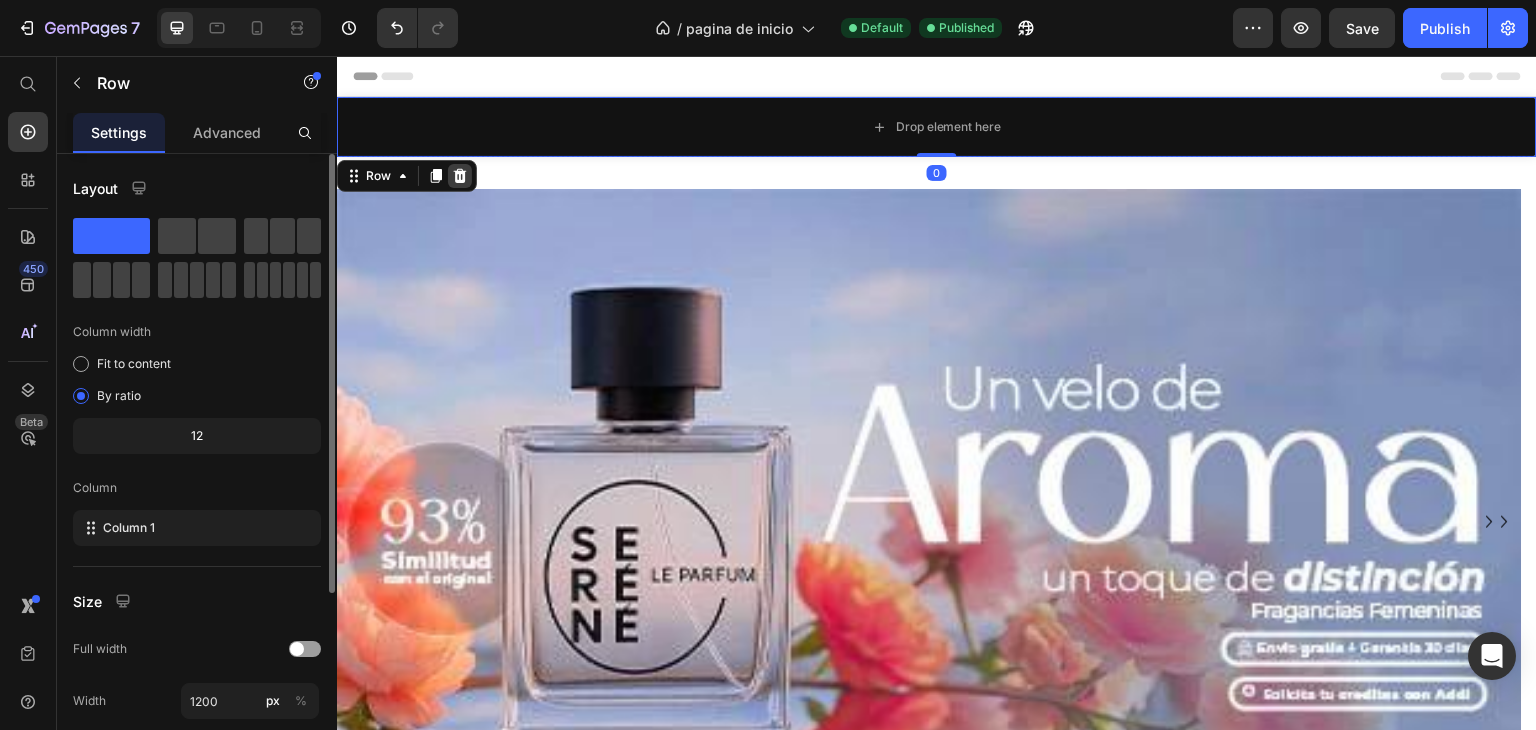 click 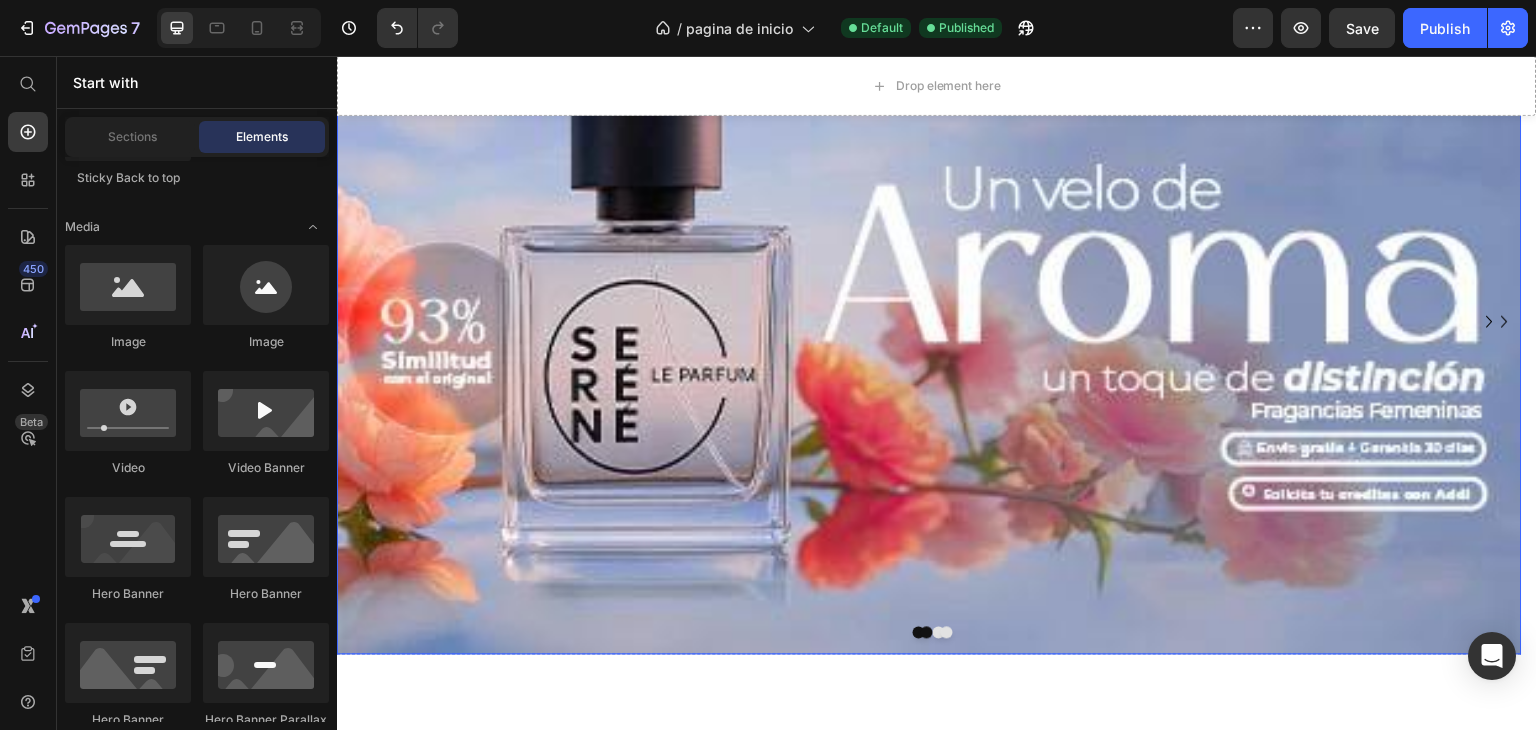 scroll, scrollTop: 0, scrollLeft: 0, axis: both 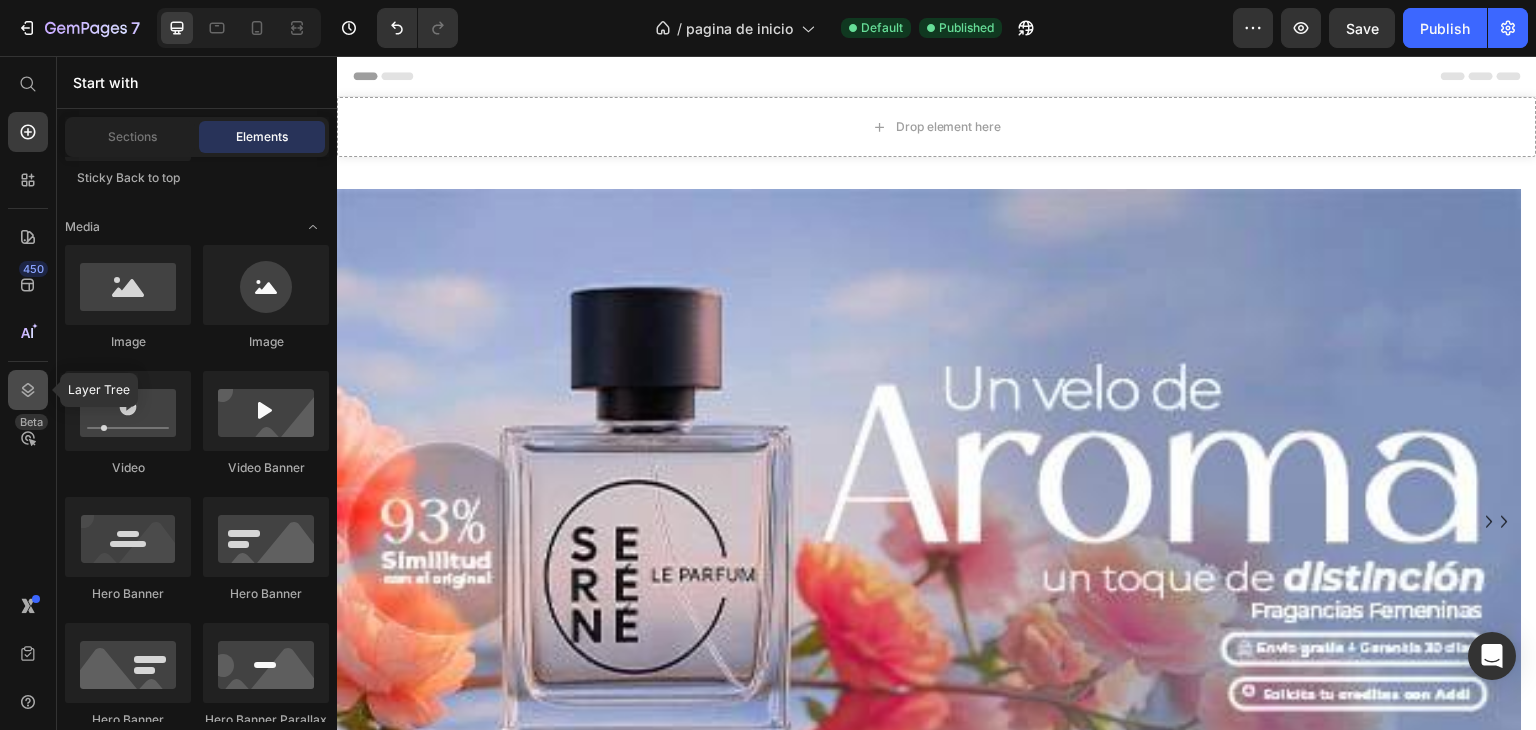 click 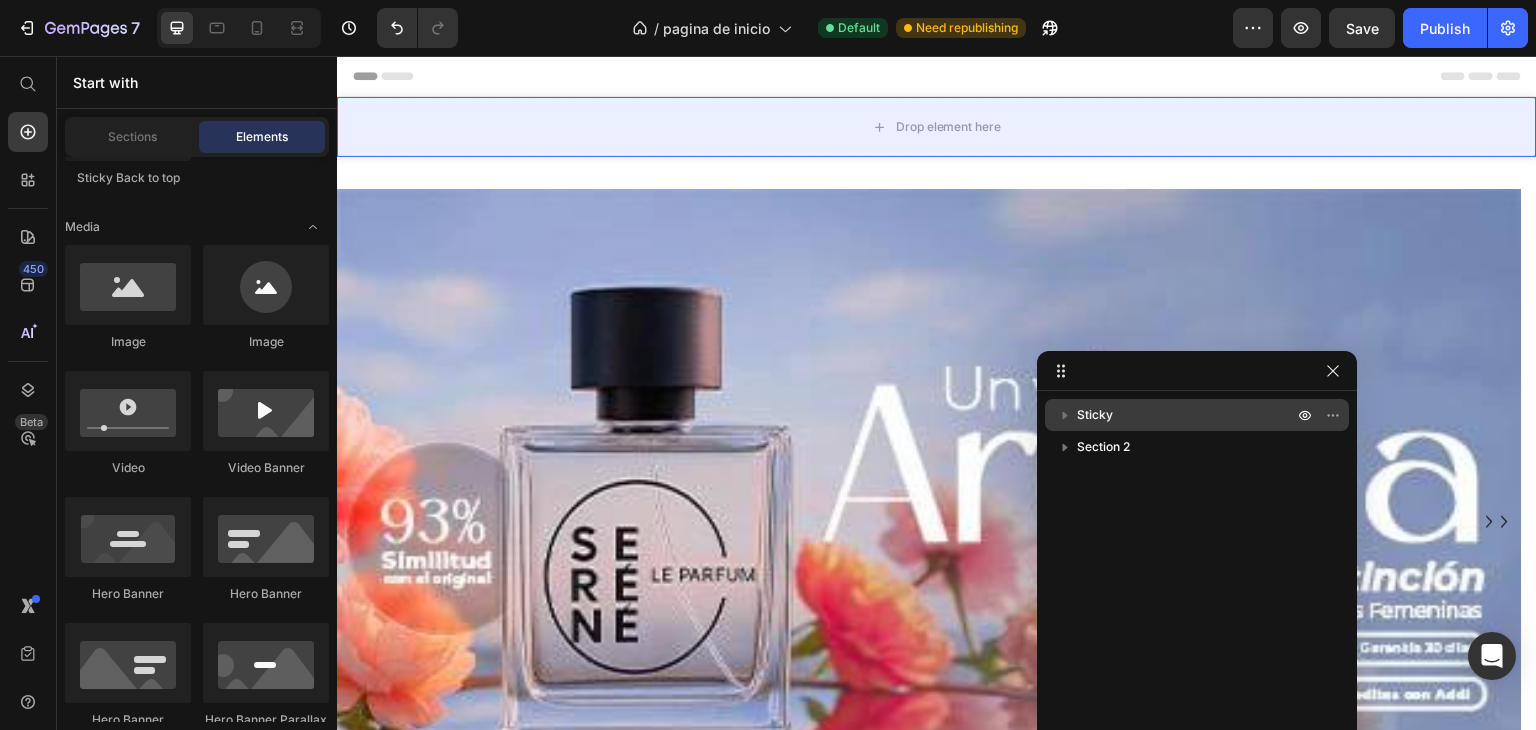 click on "Sticky" at bounding box center [1095, 415] 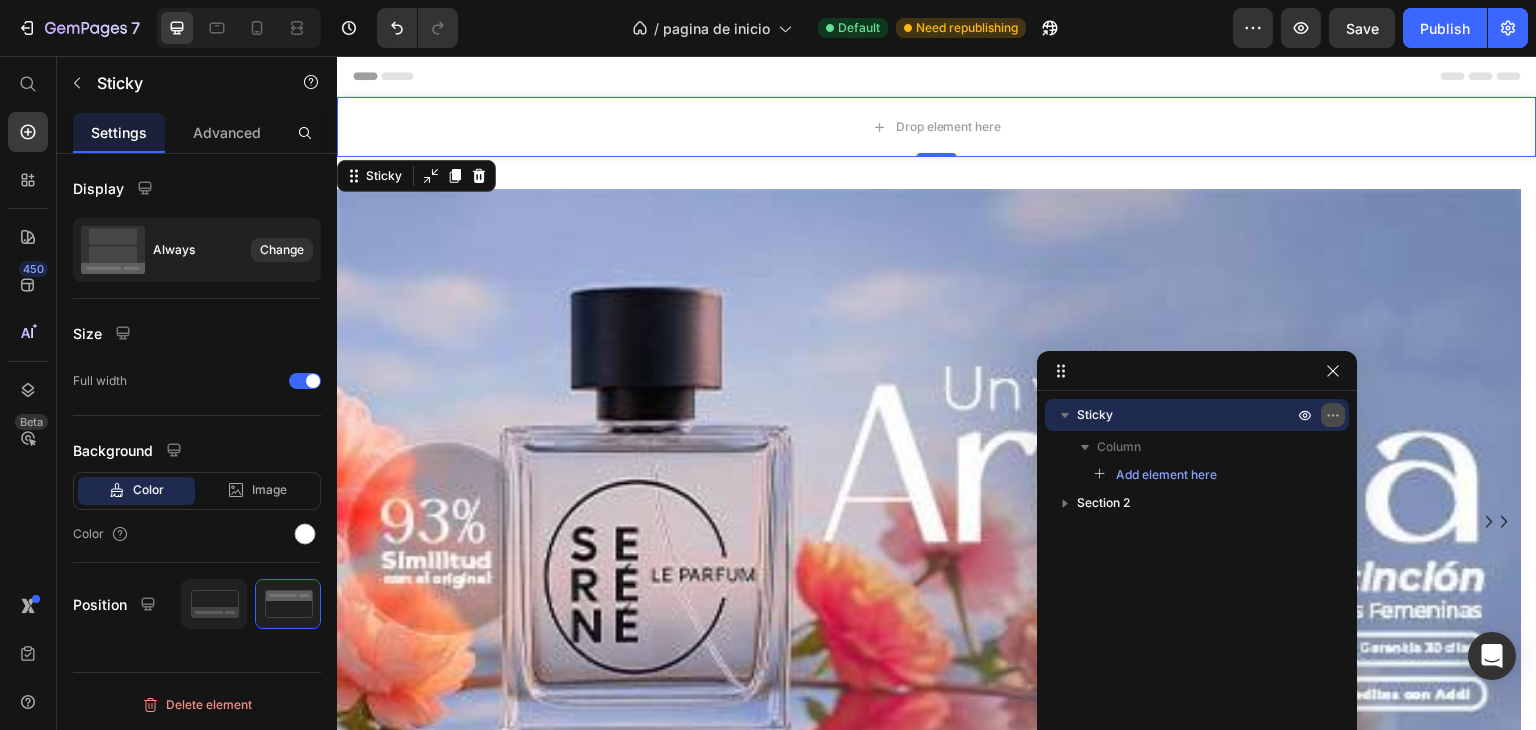 click 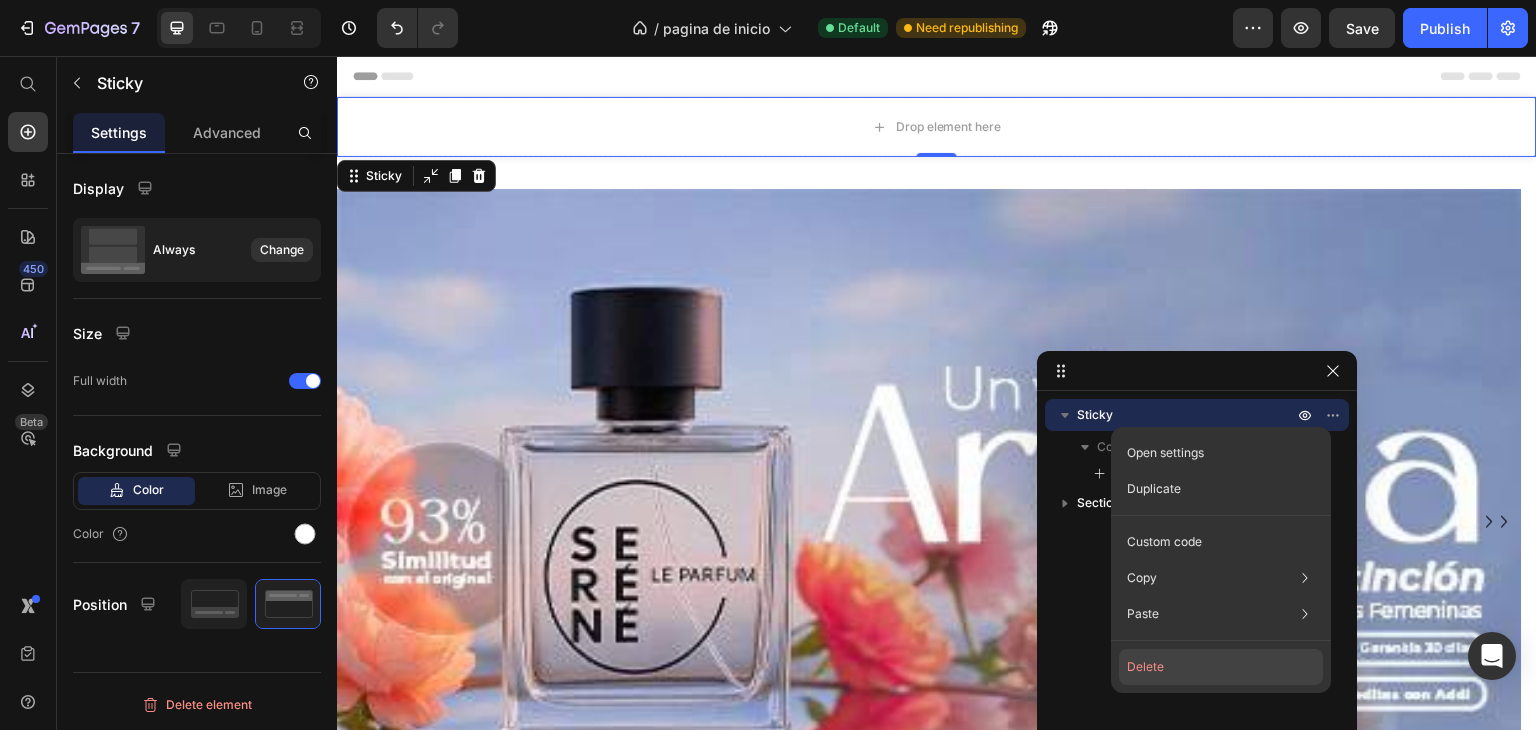 click on "Delete" 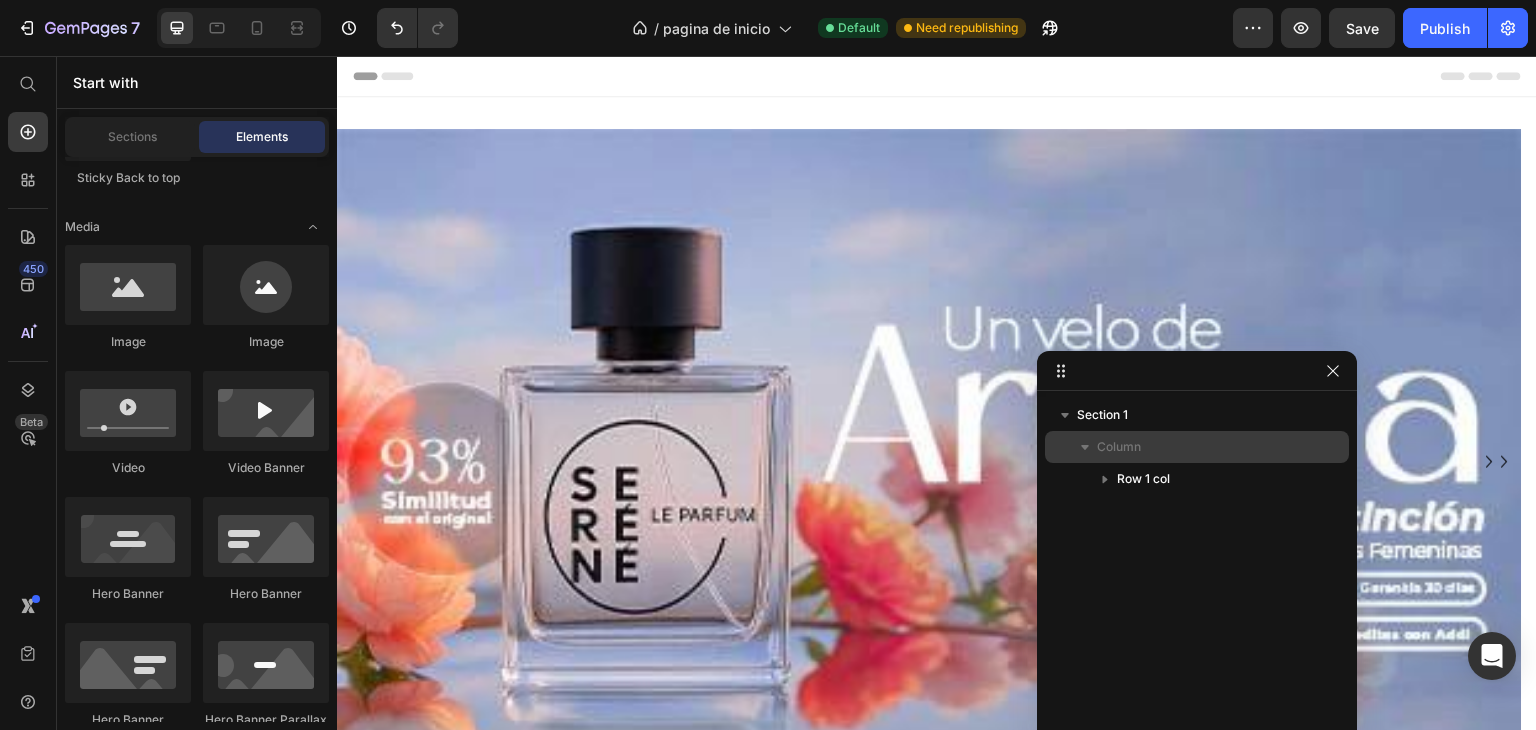 click on "Column" at bounding box center [1119, 447] 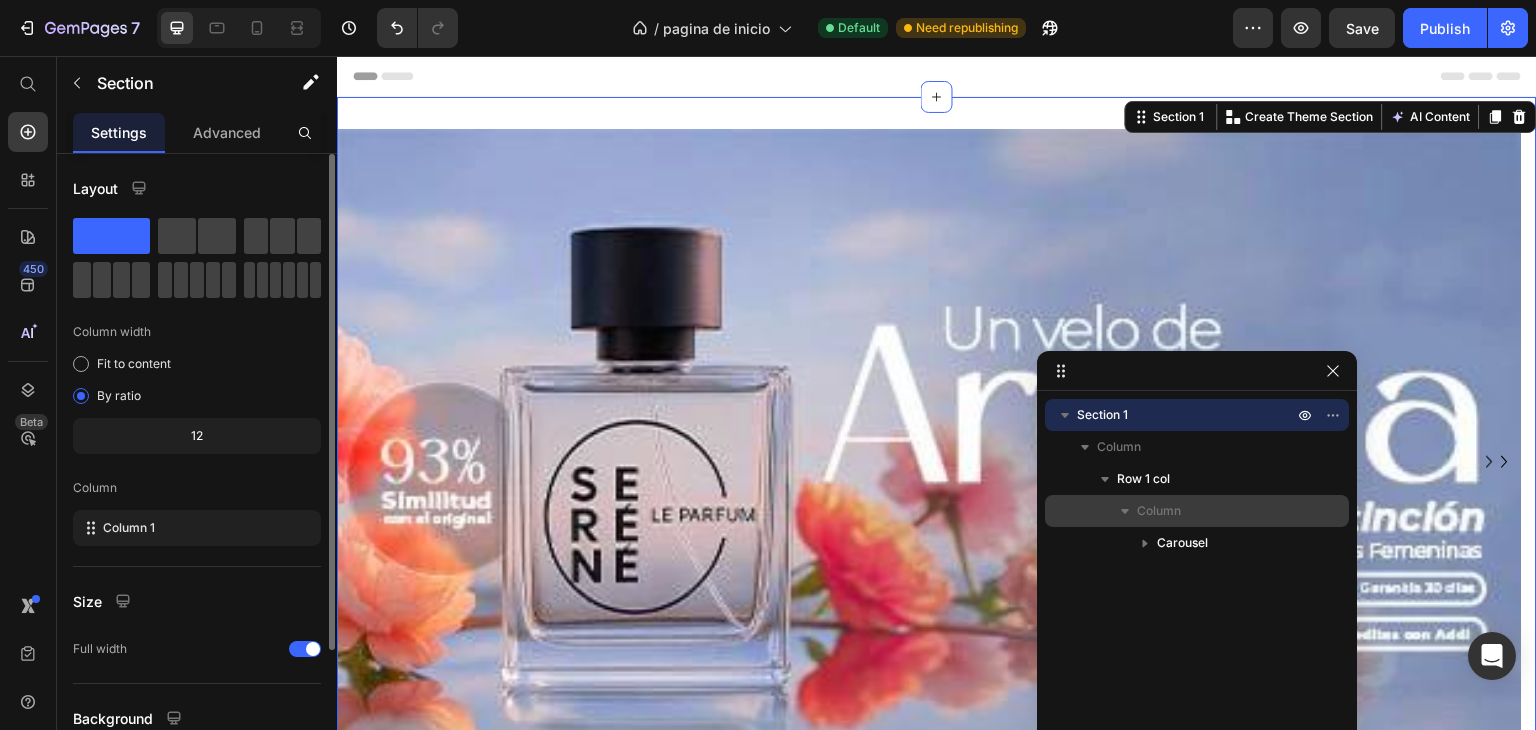 click on "Column" at bounding box center (1159, 511) 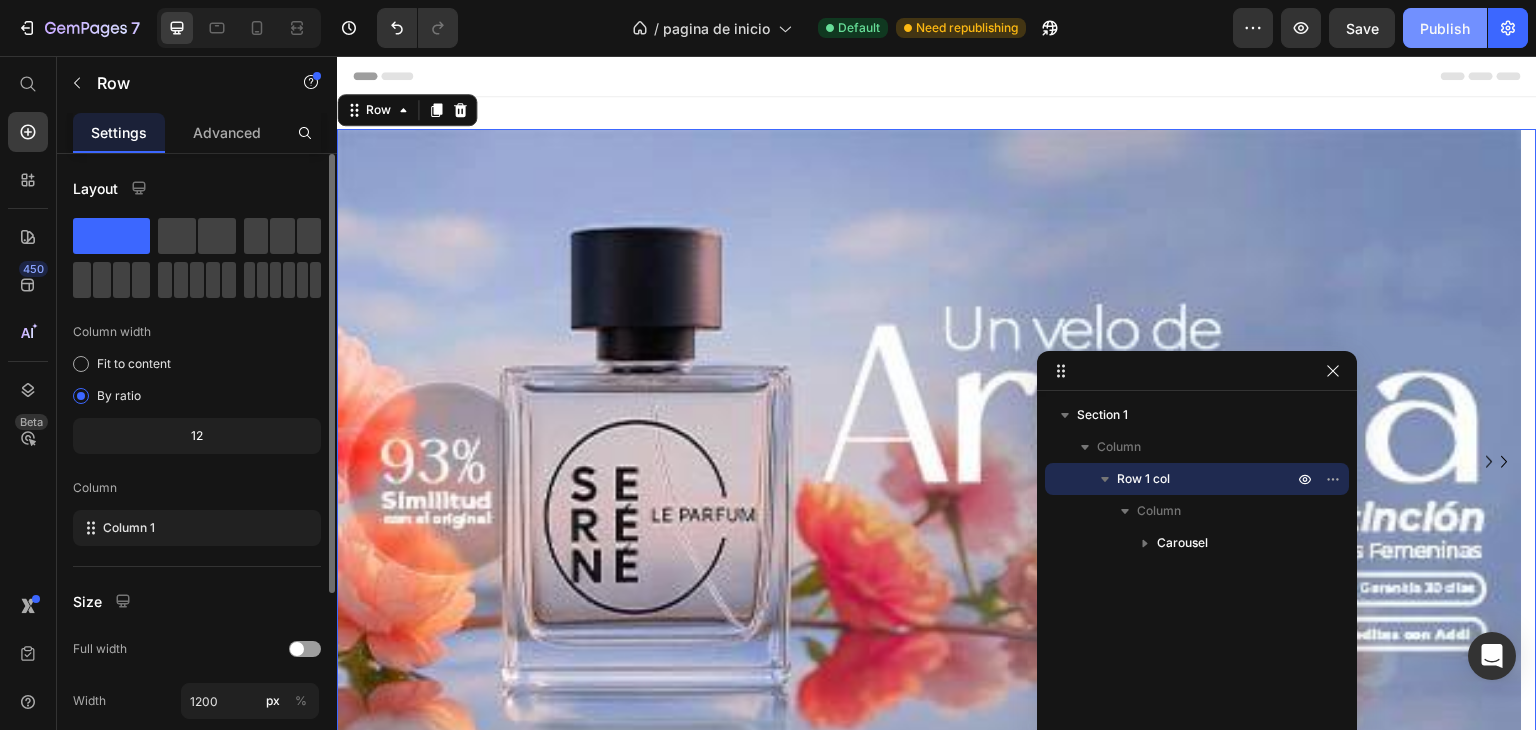 click on "Publish" 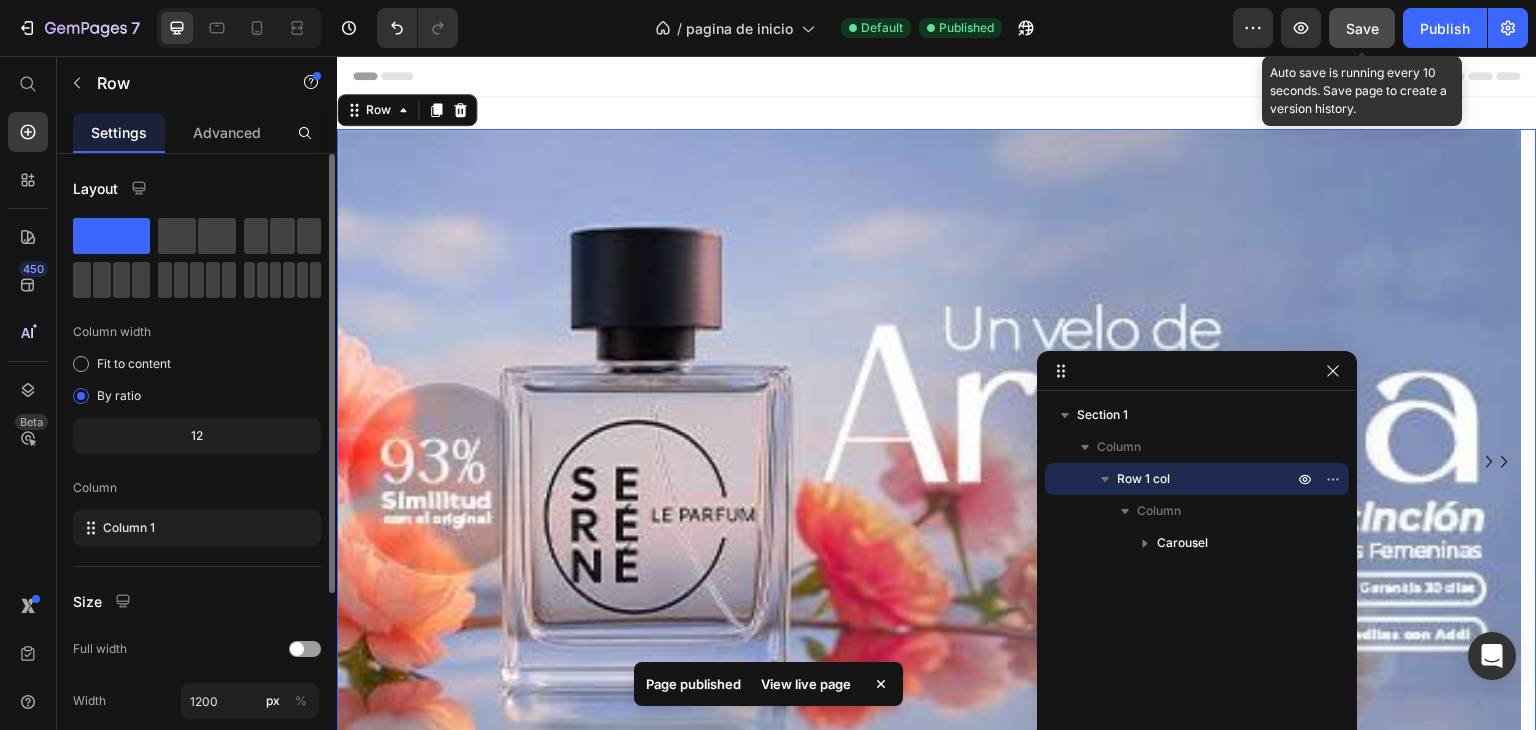 click on "Save" at bounding box center [1362, 28] 